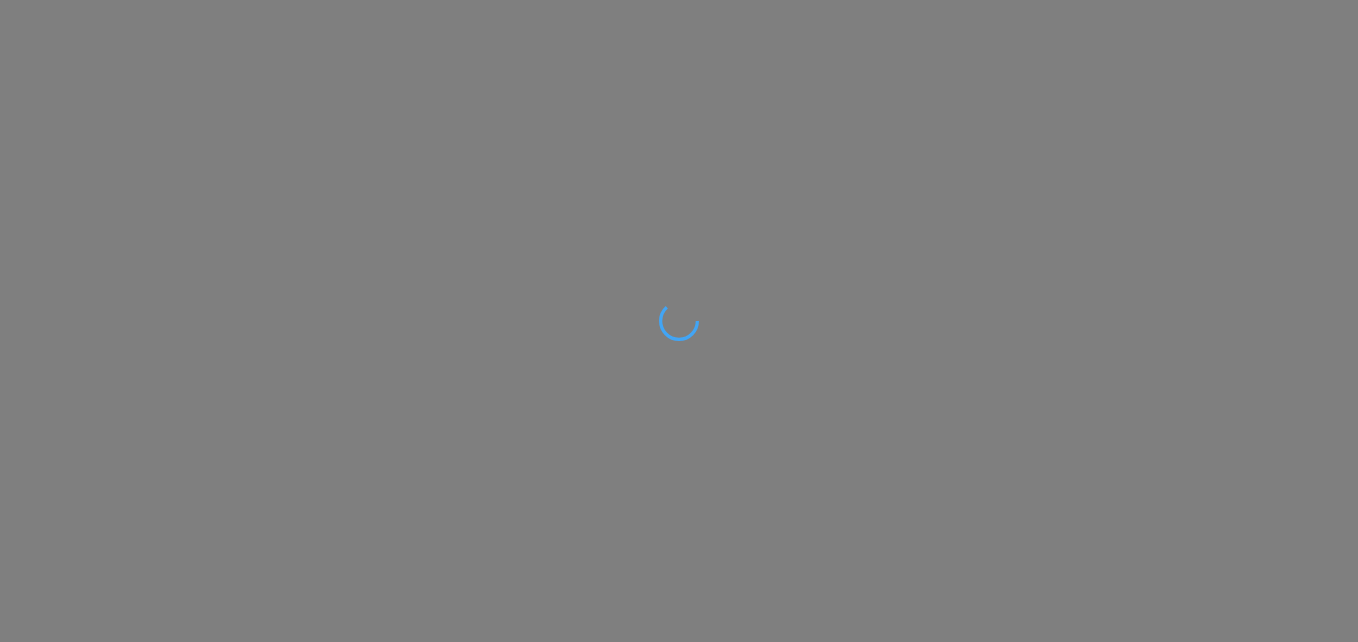scroll, scrollTop: 0, scrollLeft: 0, axis: both 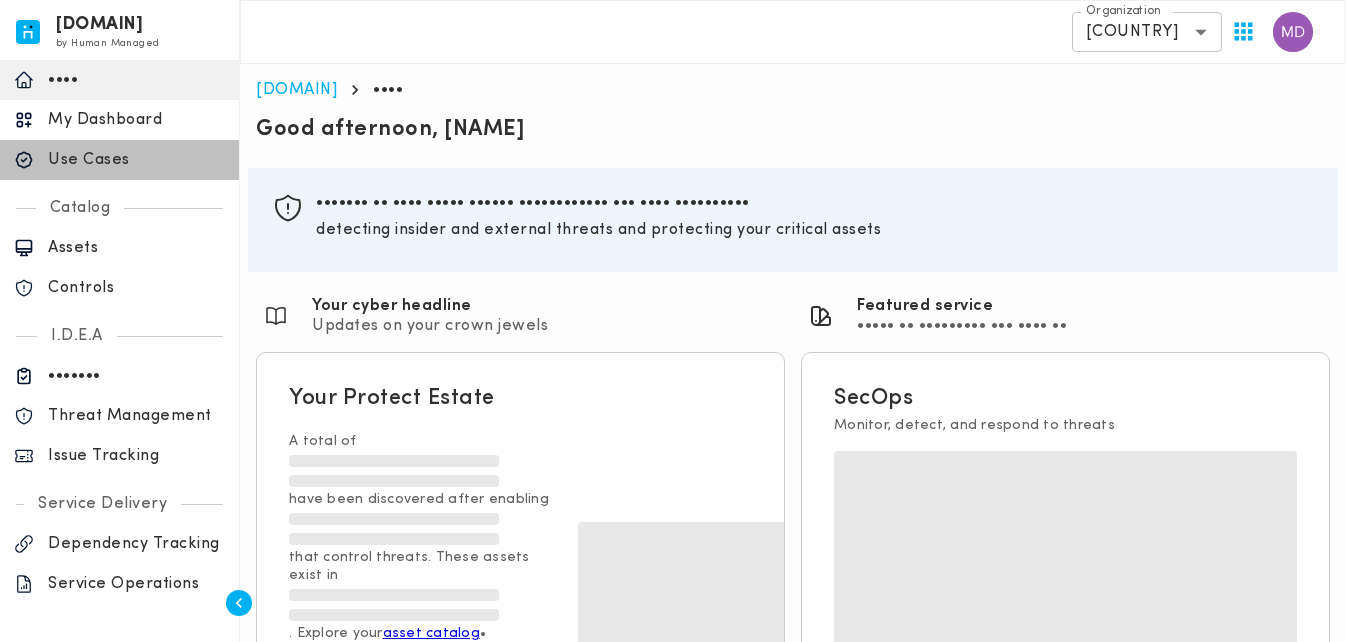 click on "Use Cases" at bounding box center [136, 160] 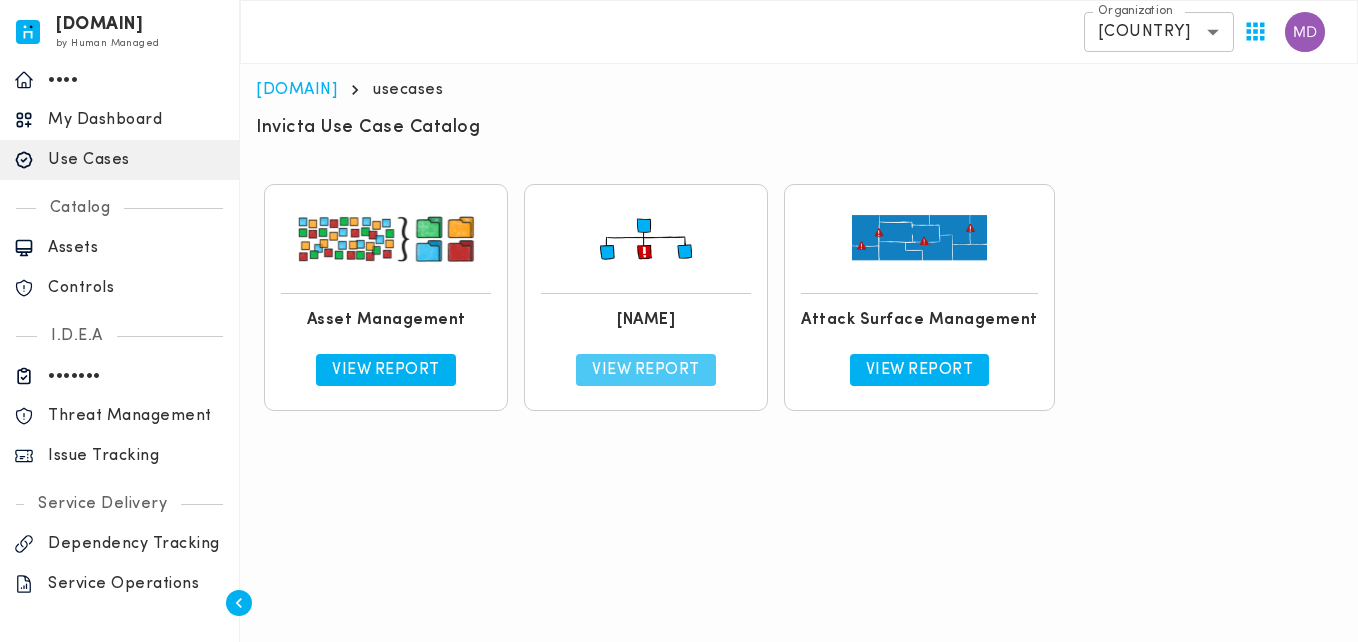 click on "View Report" at bounding box center [646, 370] 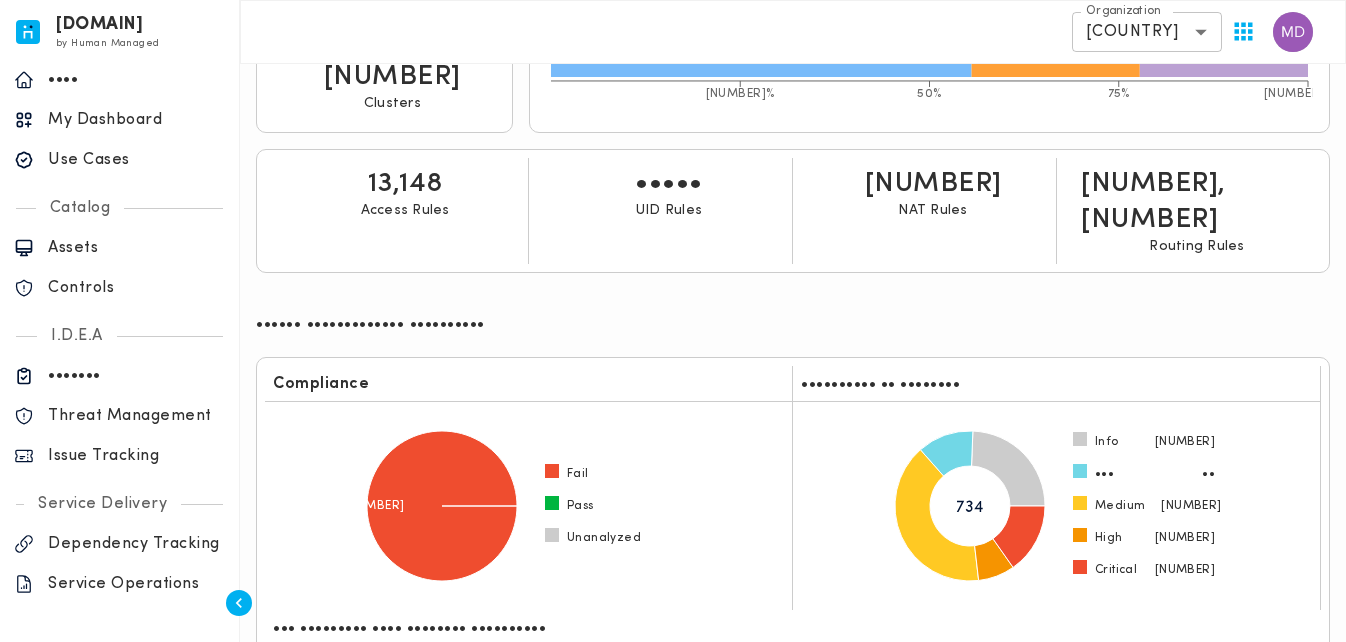 scroll, scrollTop: 0, scrollLeft: 0, axis: both 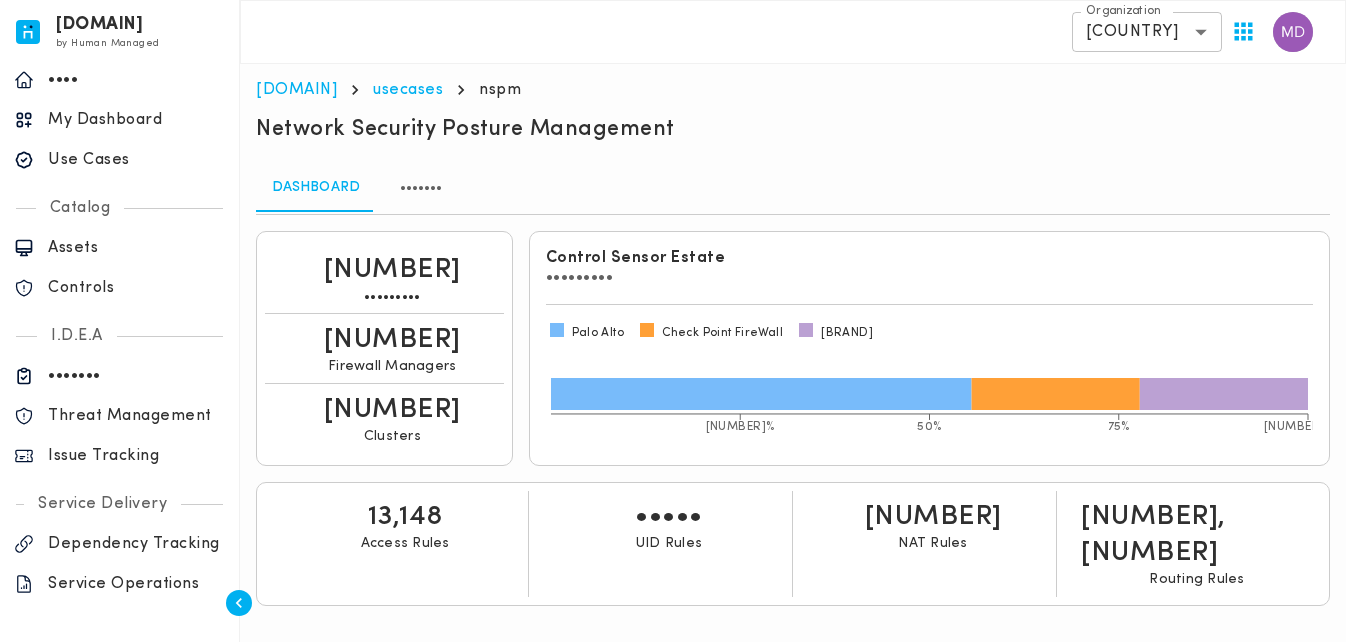 click on "•••••••" at bounding box center [421, 188] 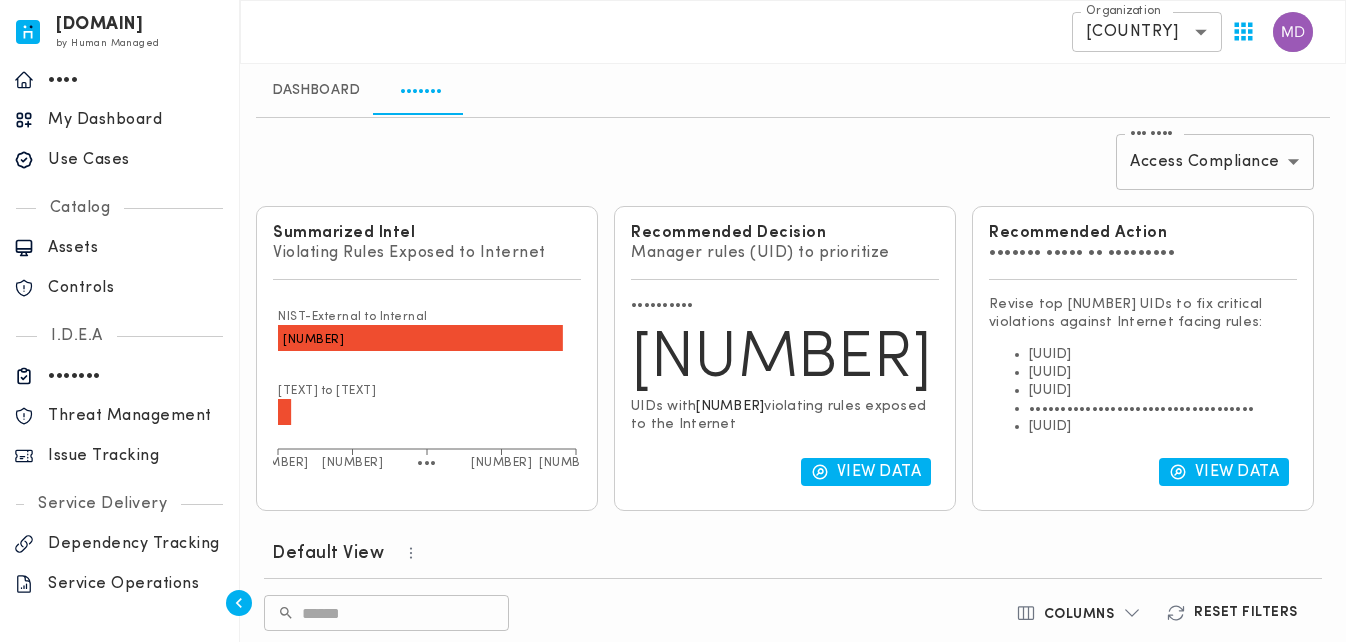 scroll, scrollTop: 100, scrollLeft: 0, axis: vertical 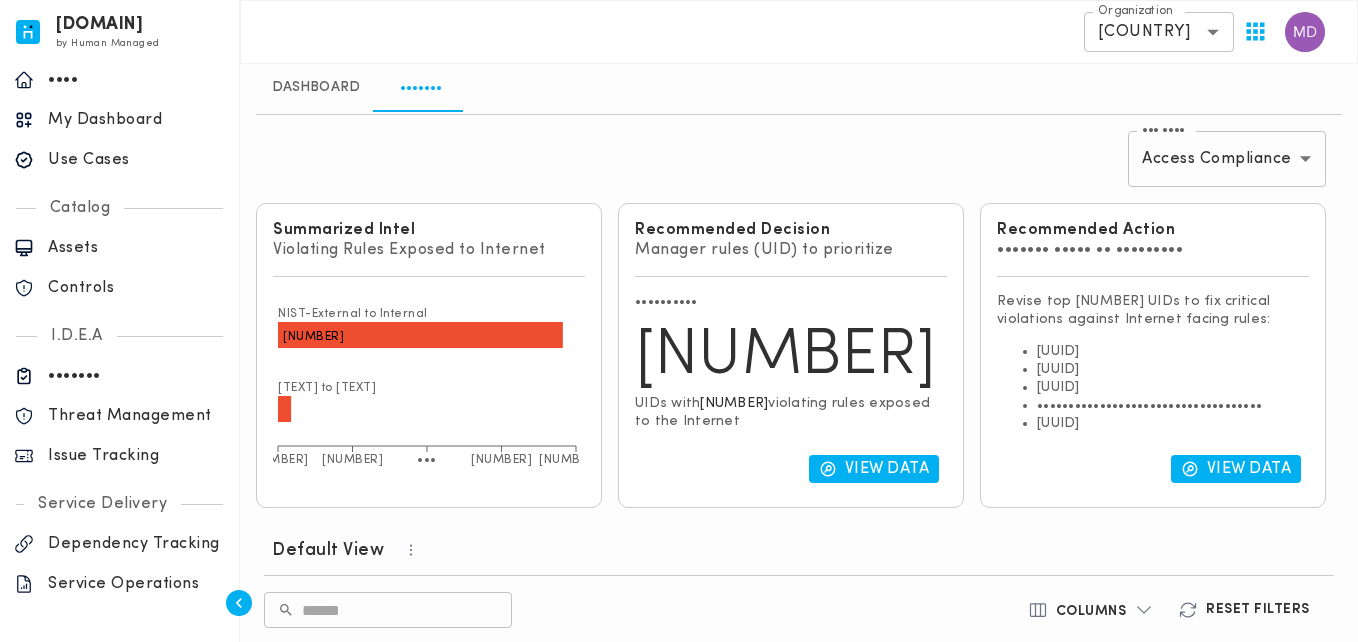 click on "•••••••••• •• ••••• ••••••• •••••••••••••••••••••••••••••••••••••••••••••••••••••••••••••••••••••••••••••••••••••••••• •••••••••••••••••••••••••••••••••••••••••••••••••••••••••••••••••••••••••••••••••••••••• •••• •••• •••••••••••••••••••••••••••••••••••••••••••••••••••••••••••••••••••••••••••••••••••••••••••••••• •• ••••••••• •••••••••••••••••••••••••••••••••••••••••••••••••••••••••••••••••••••••••••••••••••••••••••• ••• ••••• ••••••••••••••••••••••••••••••••••••••••••••••••••••••••••••••••••••••••••••••••••••••••••••••••••••• ••••••••••••••••••••••••••••••••••••••••••••••••••••••••••••••••••••••••••••••••••••••••••••• ••••••• ••••••••••••••••••••••••••••••••••••••••••••••••••••••••••••••••••••••••••••••••••••••••••••• •••••• ••••••••••••••••••••••••••••••••••••••••••••••••••••••••••••••••••••••••••••••••••••••••••••••• •••••••• •••••••••••••••••••••••••••••••••••••••••••••••••••••••••••••••••••••••••••••••••••••••••• •••••• ••••••• •••••• •••••••••• ••••• •••••••• ••••••• •••••••• •••••••••• •••••••• ••••••" at bounding box center (679, 606) 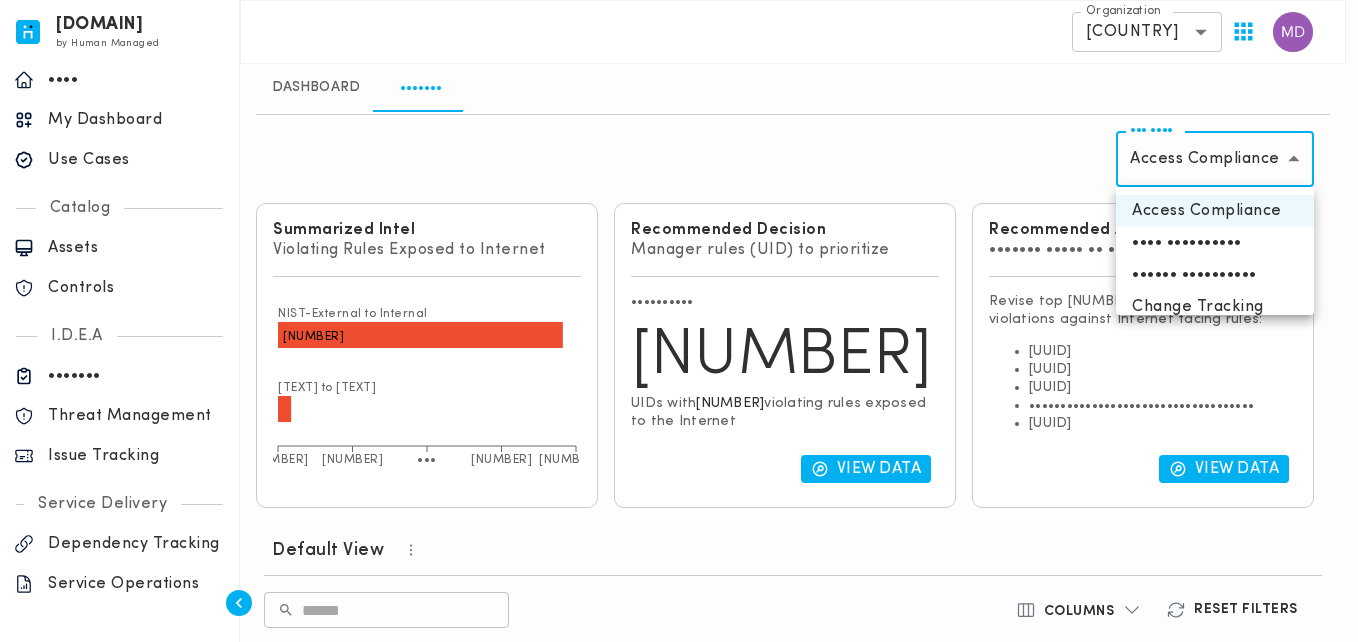 click at bounding box center [679, 321] 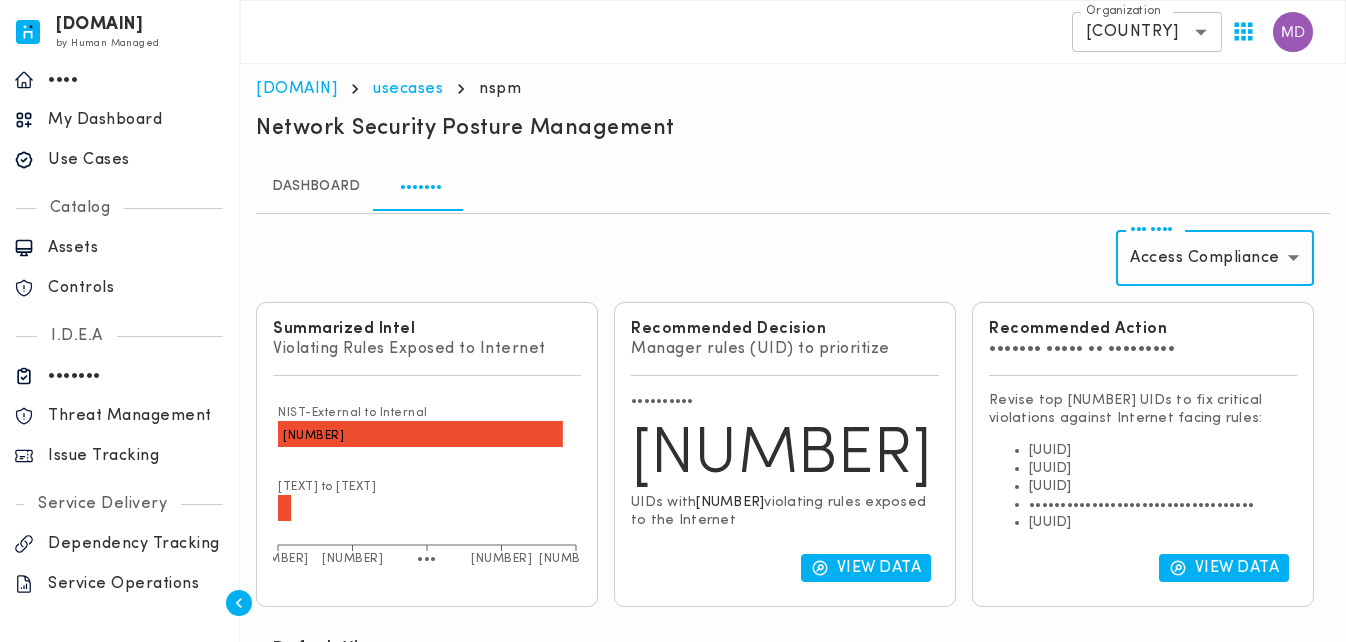 scroll, scrollTop: 0, scrollLeft: 0, axis: both 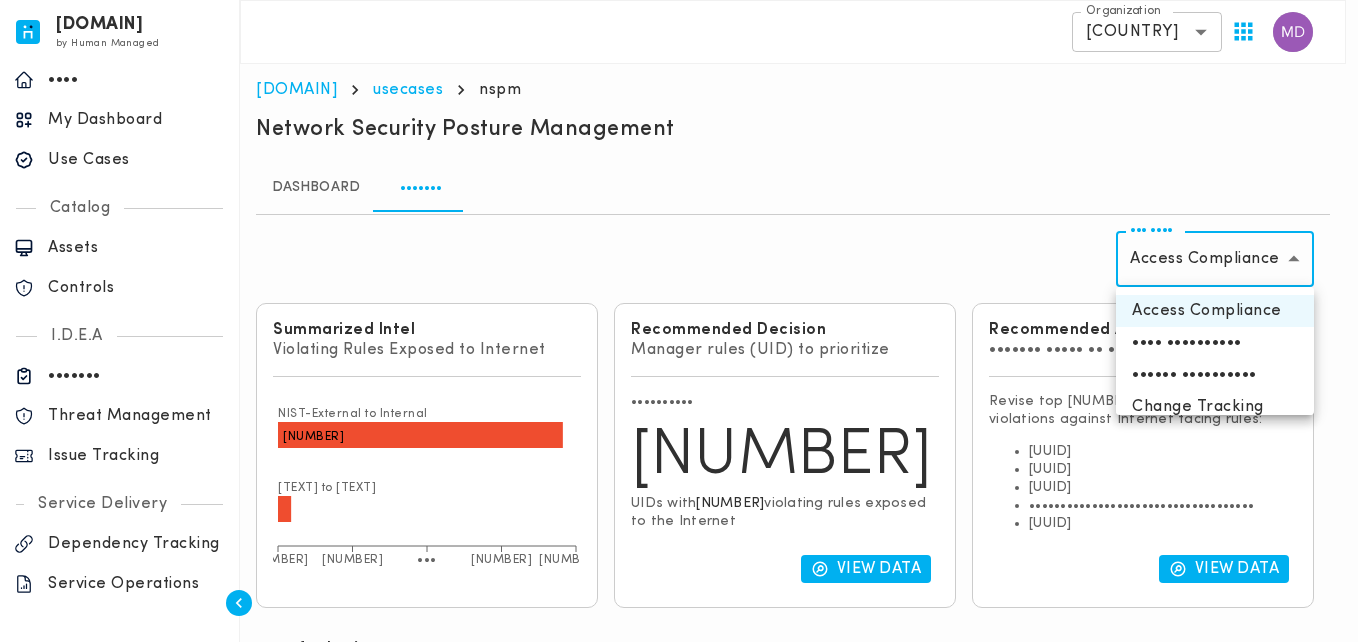 click on "•••••••••• •• ••••• ••••••• •••••••••••••••••••••••••••••••••••••••••••••••••••••••••••••••••••••••••••••••••••••••••• •••••••••••••••••••••••••••••••••••••••••••••••••••••••••••••••••••••••••••••••••••••••• •••• •••• •••••••••••••••••••••••••••••••••••••••••••••••••••••••••••••••••••••••••••••••••••••••••••••••• •• ••••••••• •••••••••••••••••••••••••••••••••••••••••••••••••••••••••••••••••••••••••••••••••••••••••••• ••• ••••• ••••••••••••••••••••••••••••••••••••••••••••••••••••••••••••••••••••••••••••••••••••••••••••••••••••• ••••••••••••••••••••••••••••••••••••••••••••••••••••••••••••••••••••••••••••••••••••••••••••• ••••••• ••••••••••••••••••••••••••••••••••••••••••••••••••••••••••••••••••••••••••••••••••••••••••••• •••••• ••••••••••••••••••••••••••••••••••••••••••••••••••••••••••••••••••••••••••••••••••••••••••••••• •••••••• •••••••••••••••••••••••••••••••••••••••••••••••••••••••••••••••••••••••••••••••••••••••••• •••••• ••••••• •••••• •••••••••• ••••• •••••••• ••••••• •••••••• •••••••••• •••••••• ••••••" at bounding box center [679, 706] 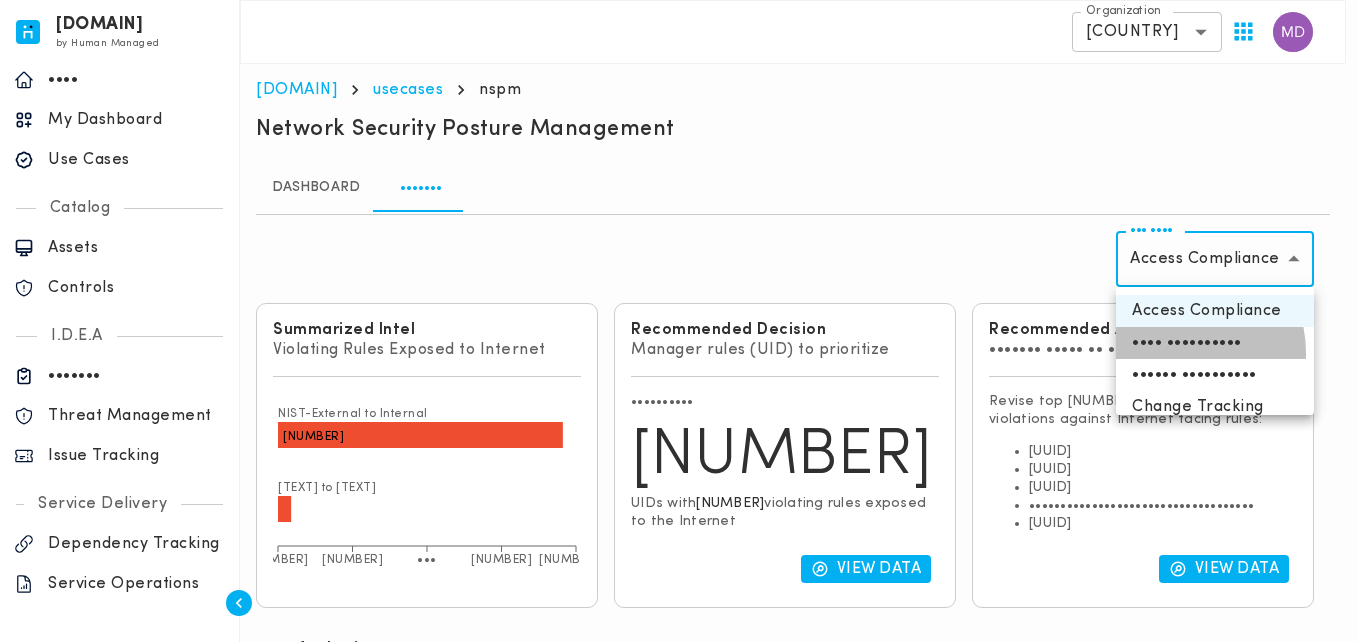click on "•••• ••••••••••" at bounding box center (1215, 343) 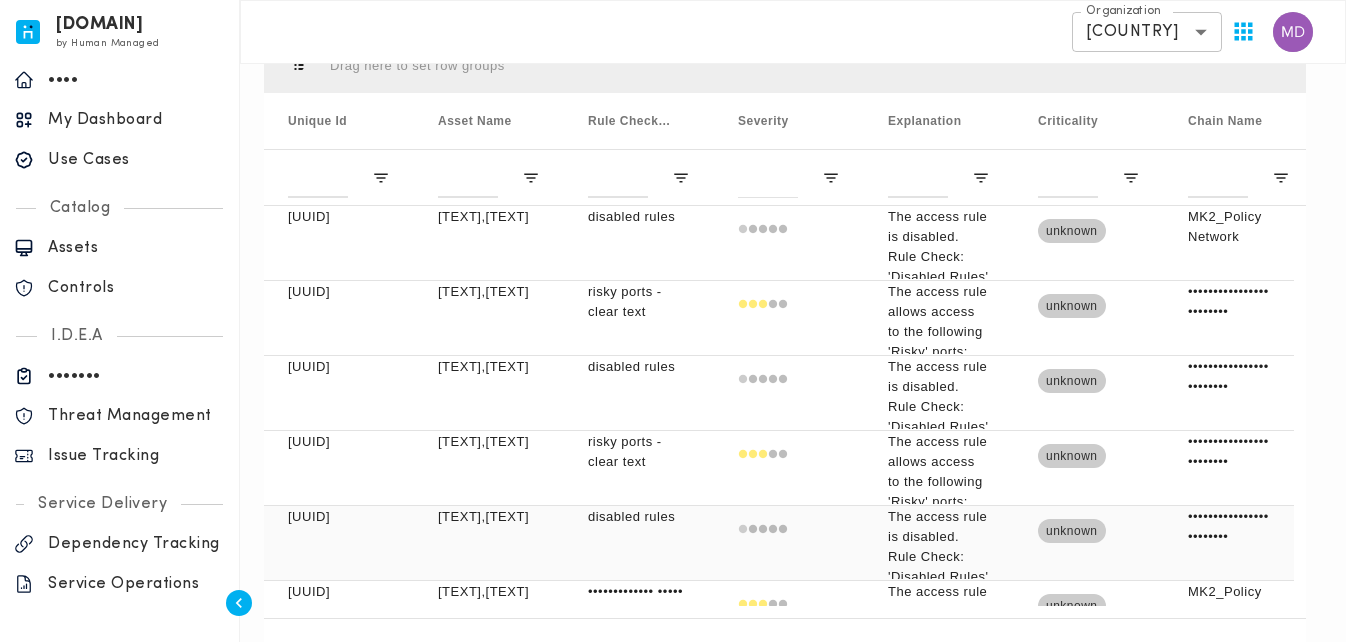 scroll, scrollTop: 681, scrollLeft: 0, axis: vertical 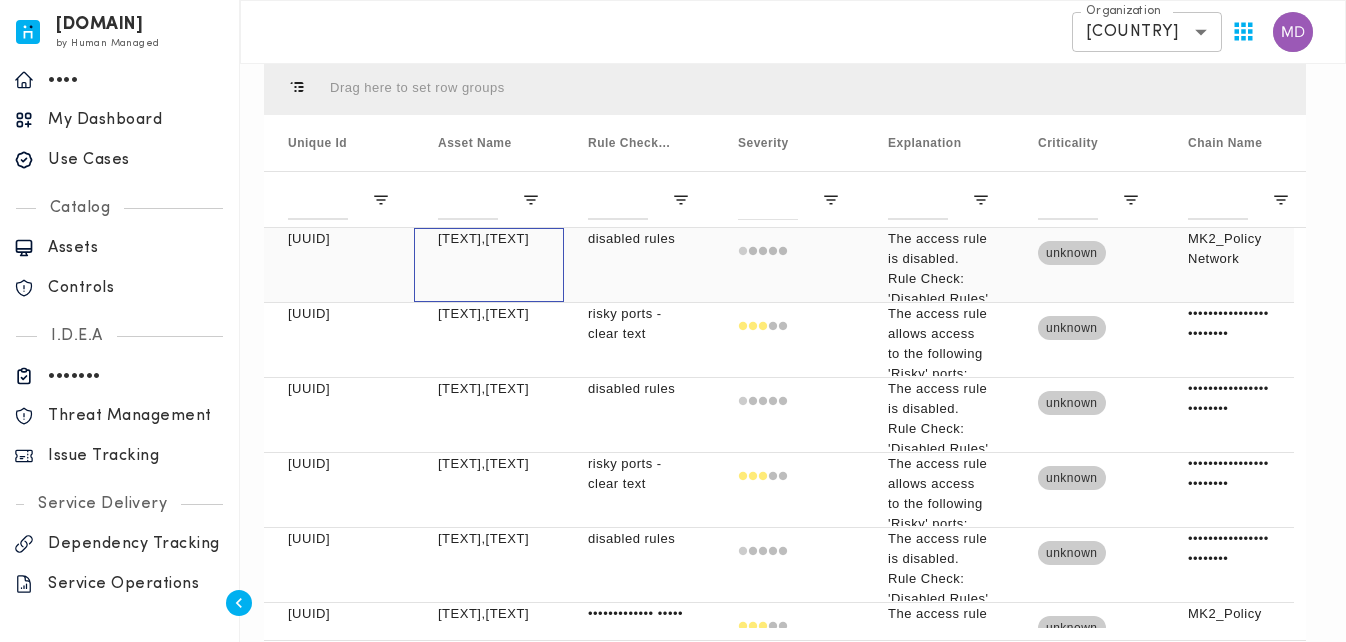 click on "[TEXT],[TEXT]" at bounding box center (489, 239) 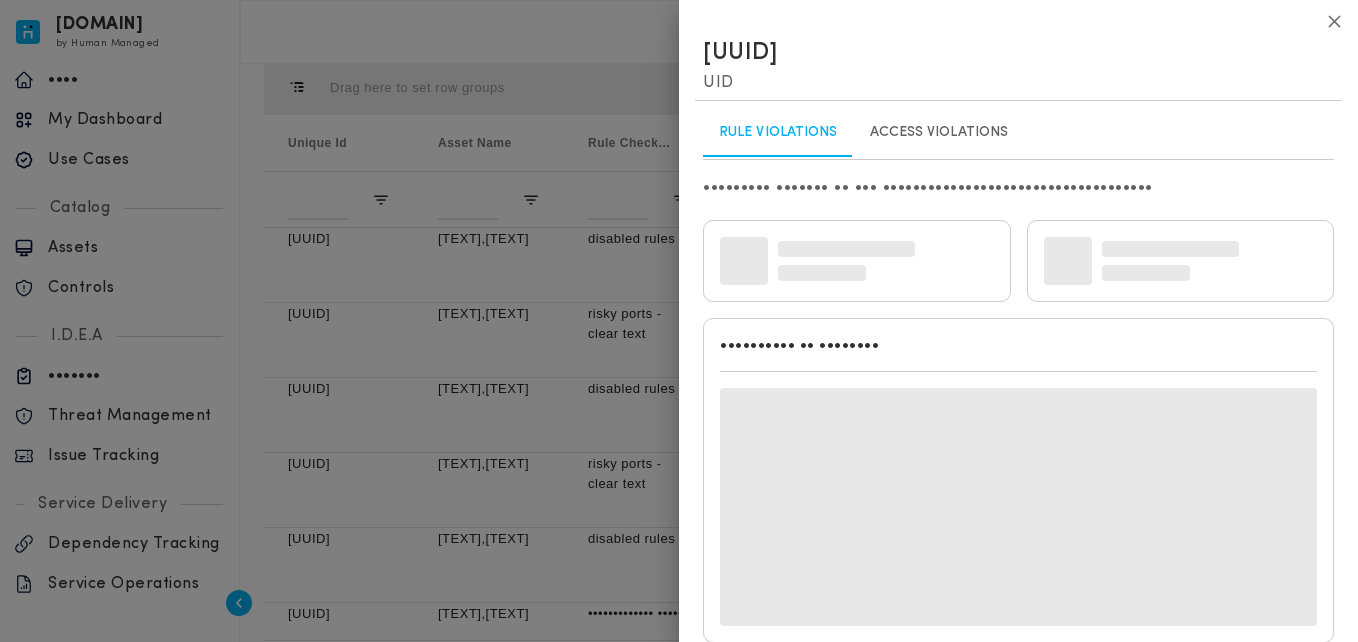 click at bounding box center (679, 321) 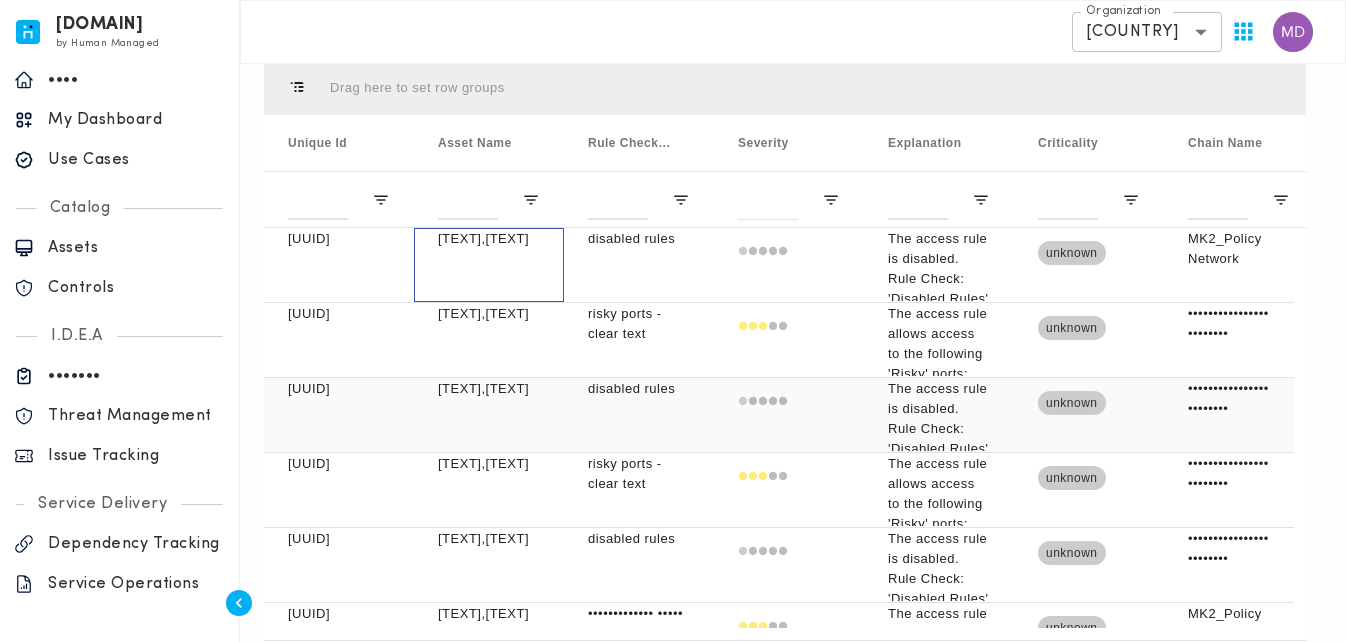 scroll, scrollTop: 0, scrollLeft: 300, axis: horizontal 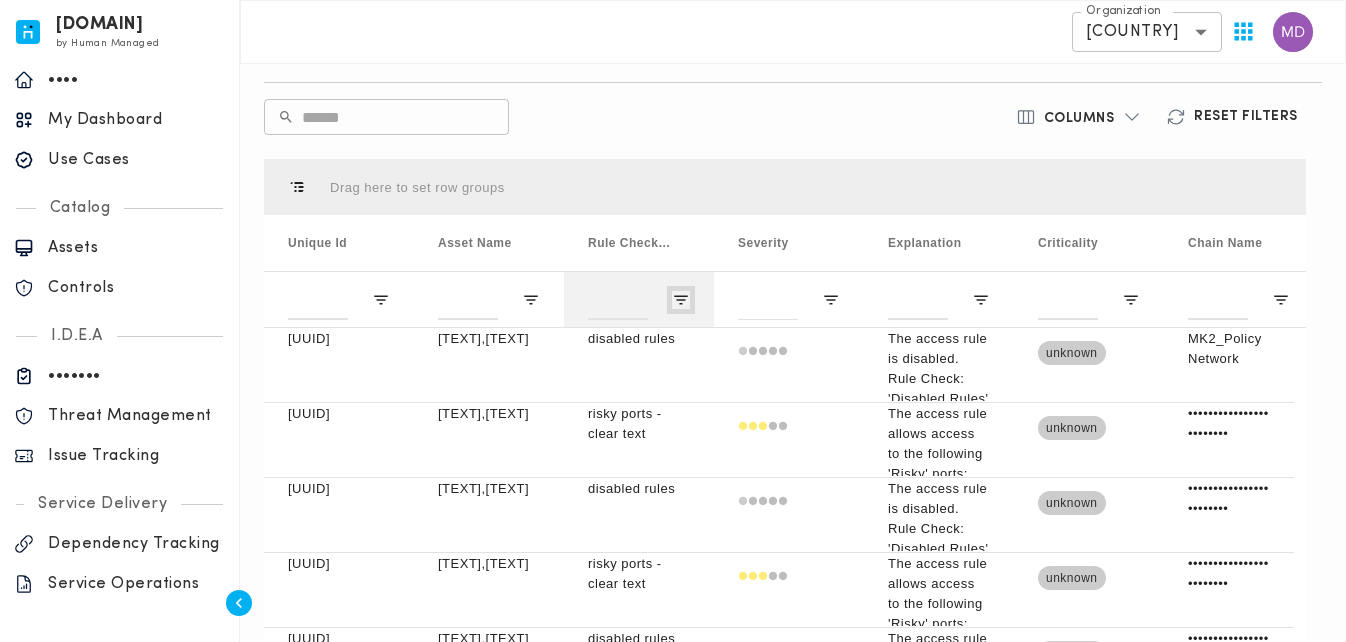 click at bounding box center [0, 0] 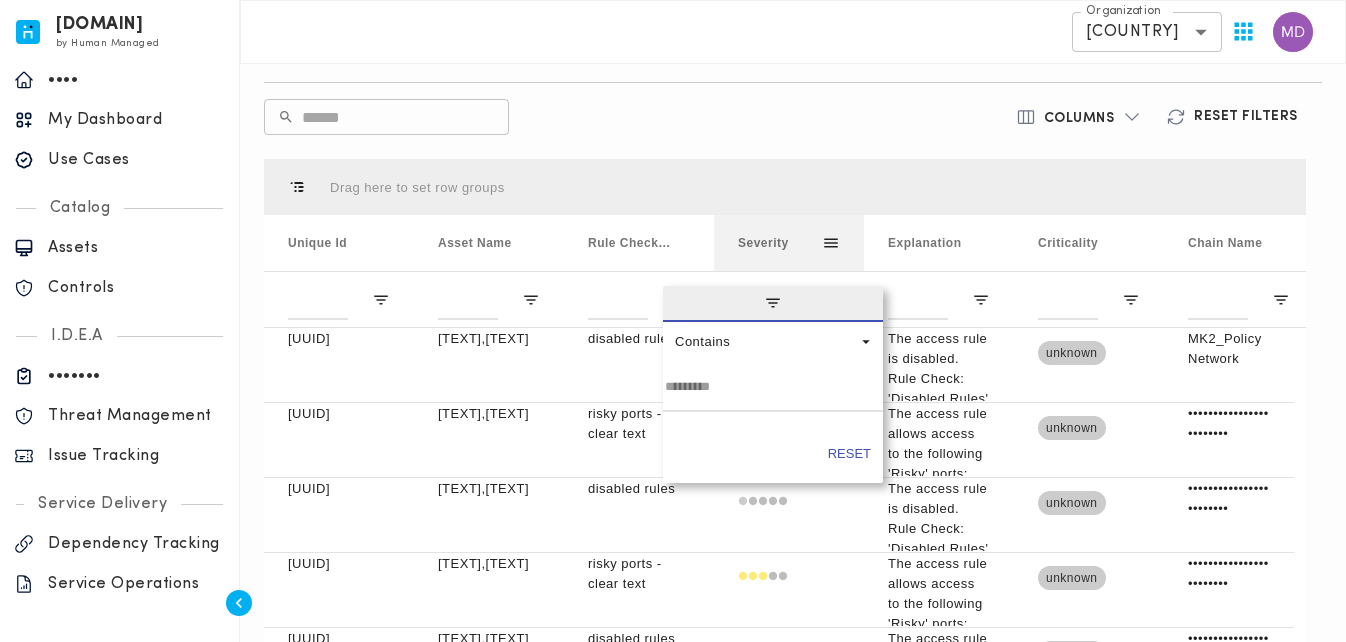 click on "Severity" at bounding box center (789, 243) 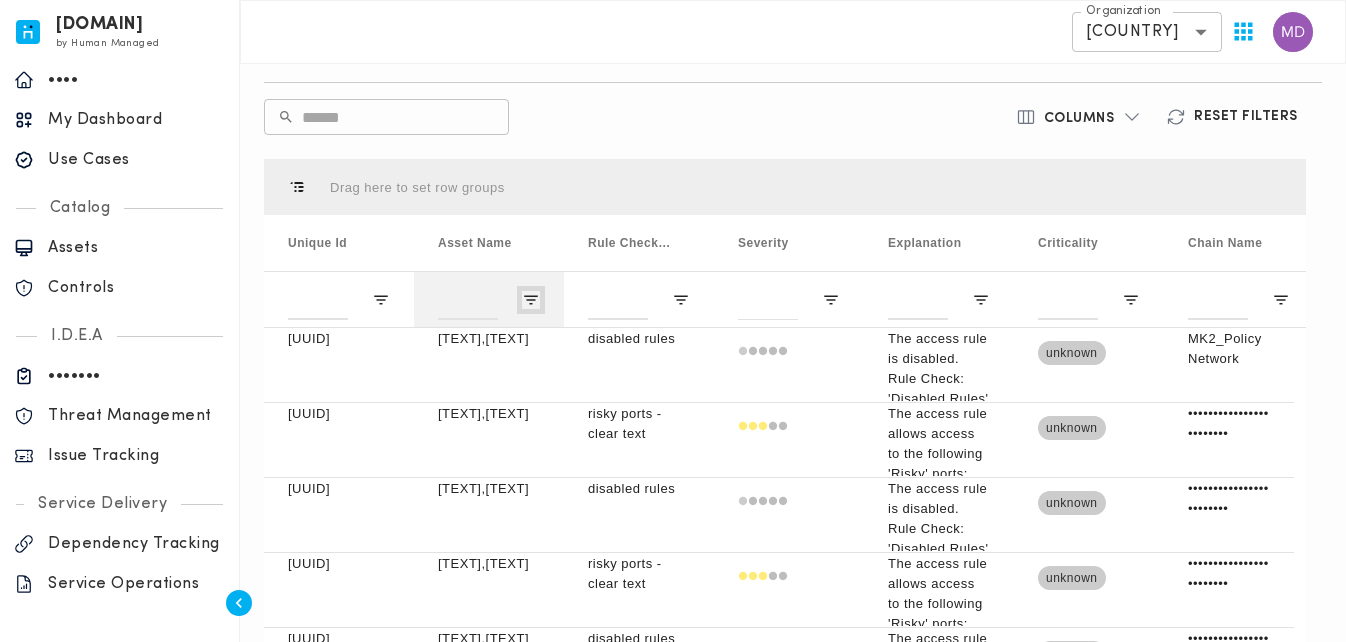 click at bounding box center (0, 0) 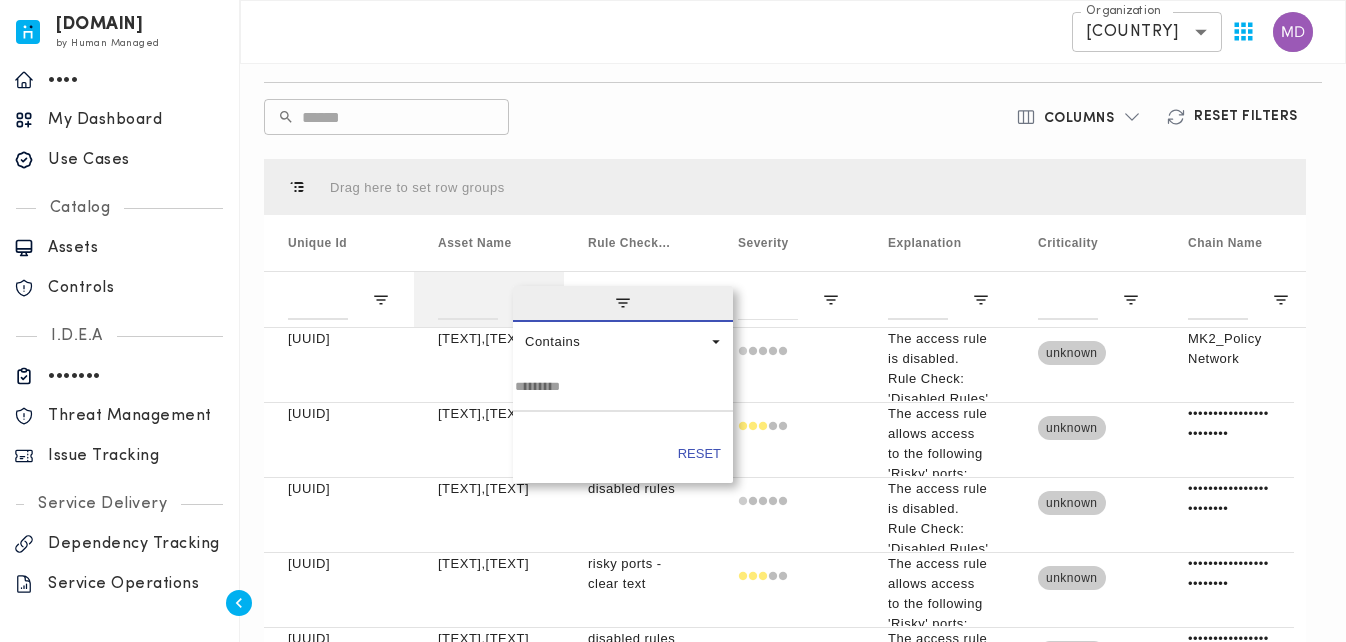 click at bounding box center [623, 304] 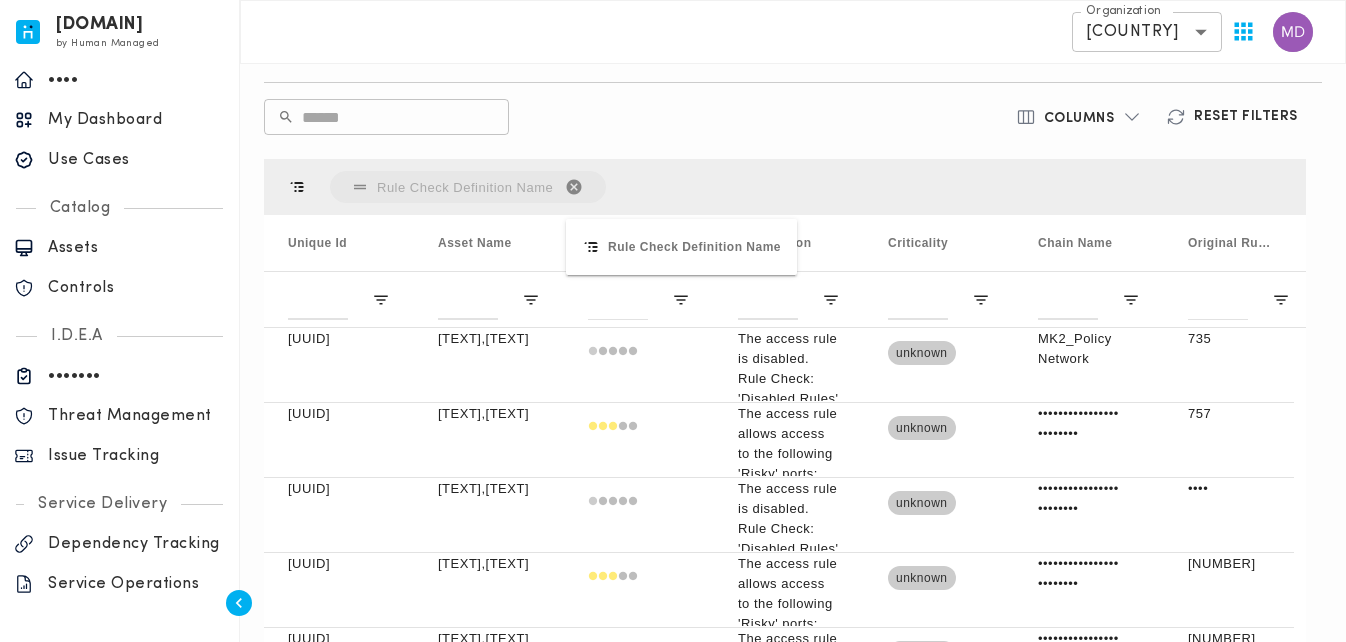 drag, startPoint x: 625, startPoint y: 270, endPoint x: 578, endPoint y: 230, distance: 61.7171 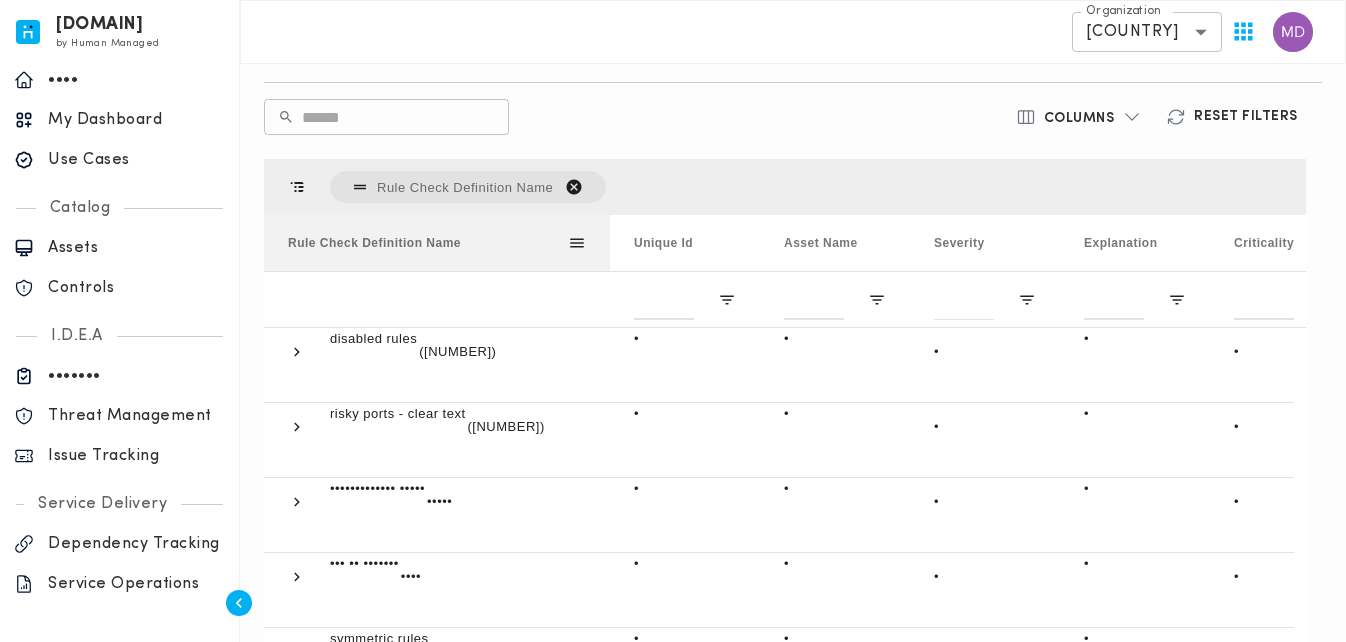 drag, startPoint x: 463, startPoint y: 259, endPoint x: 609, endPoint y: 256, distance: 146.03082 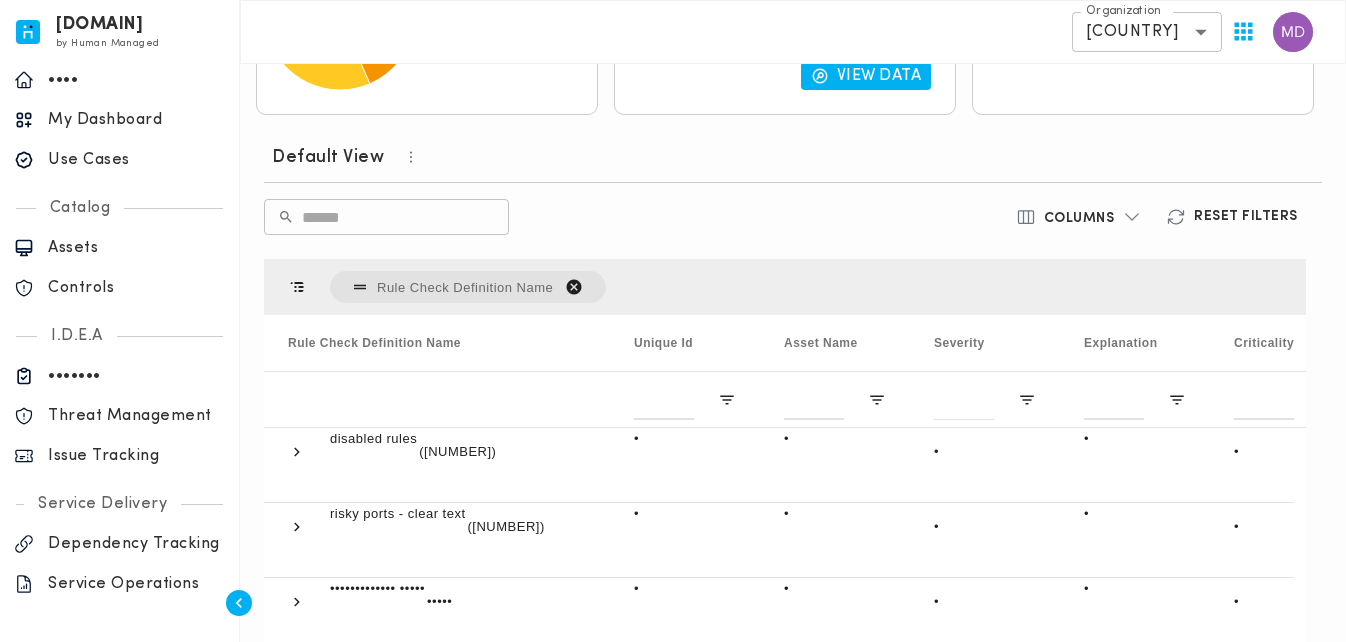 click at bounding box center [574, 287] 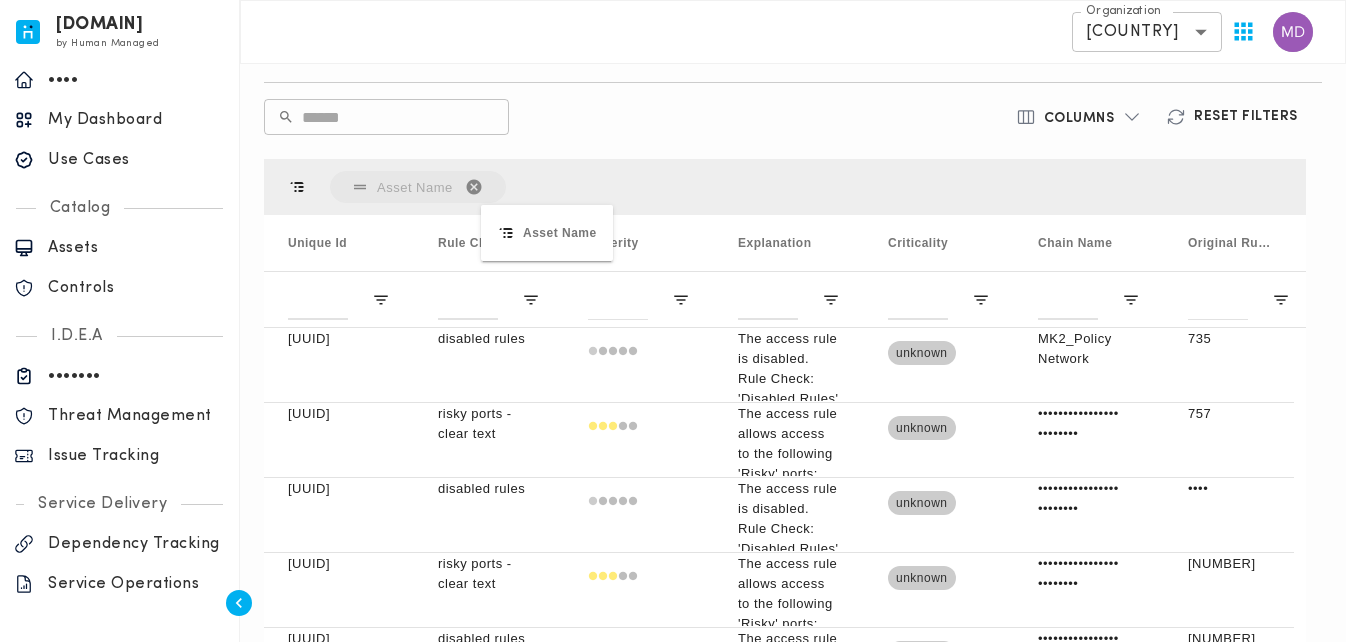 drag, startPoint x: 472, startPoint y: 270, endPoint x: 494, endPoint y: 216, distance: 58.30952 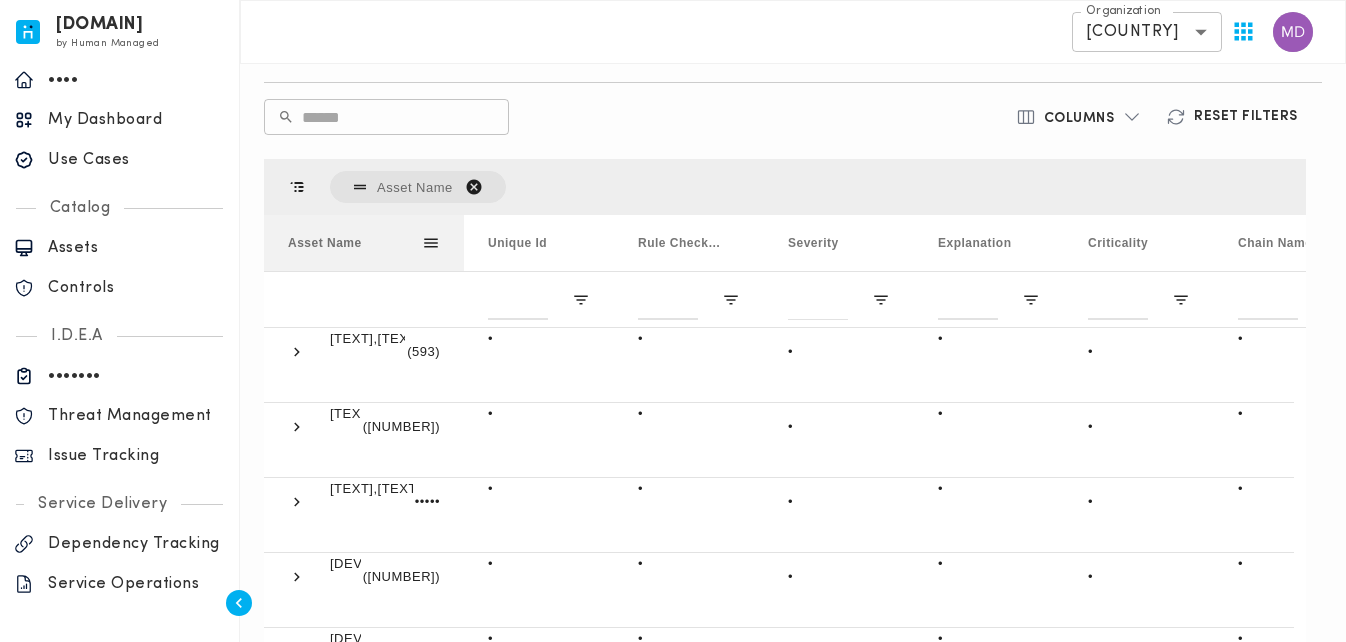click at bounding box center [464, 243] 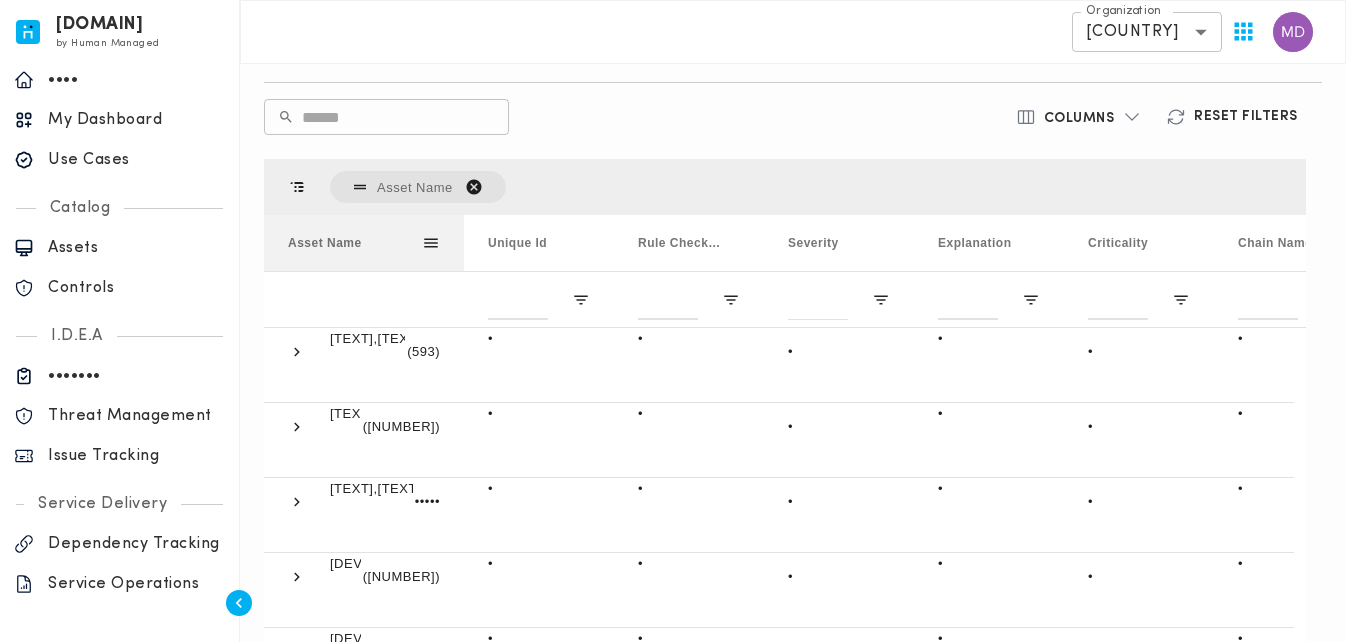click at bounding box center (464, 243) 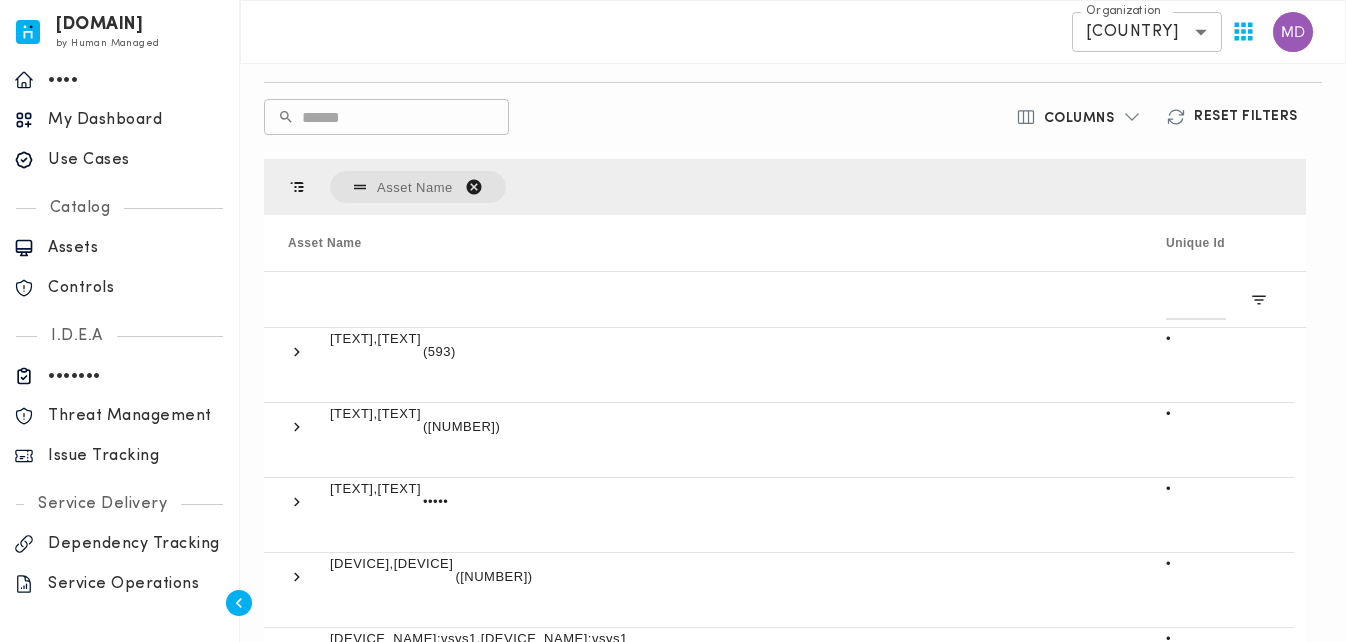 click on "**********" at bounding box center [0, 0] 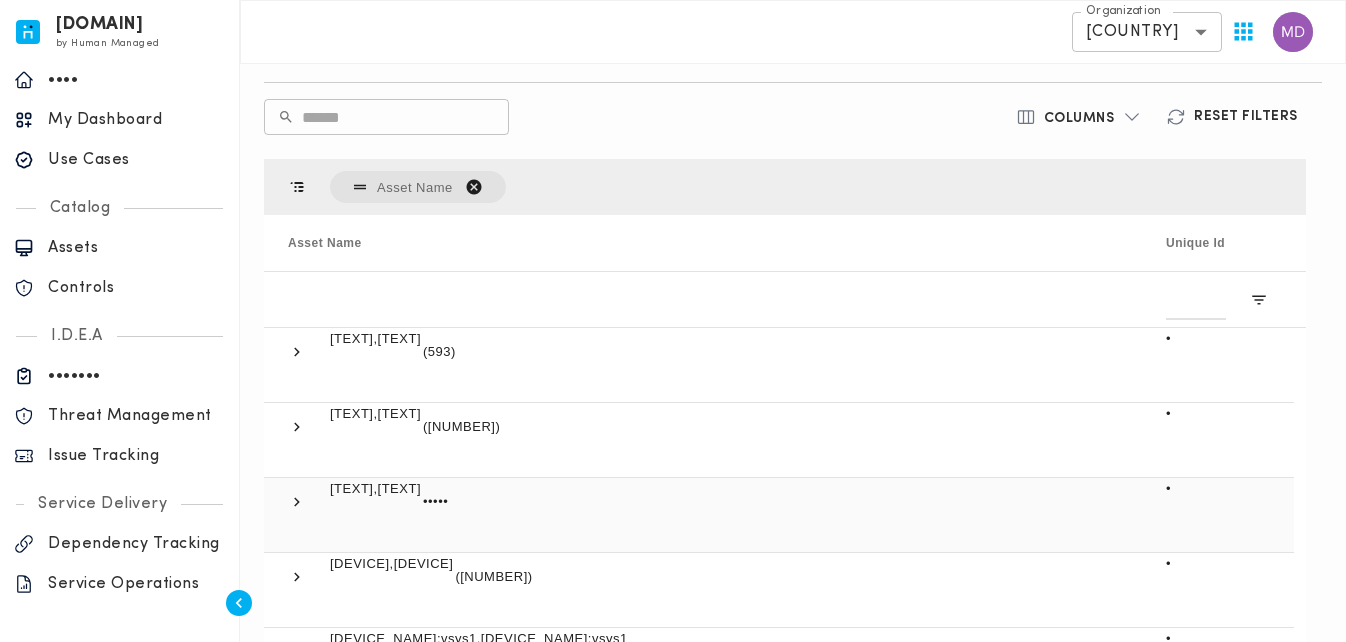 scroll, scrollTop: 611, scrollLeft: 0, axis: vertical 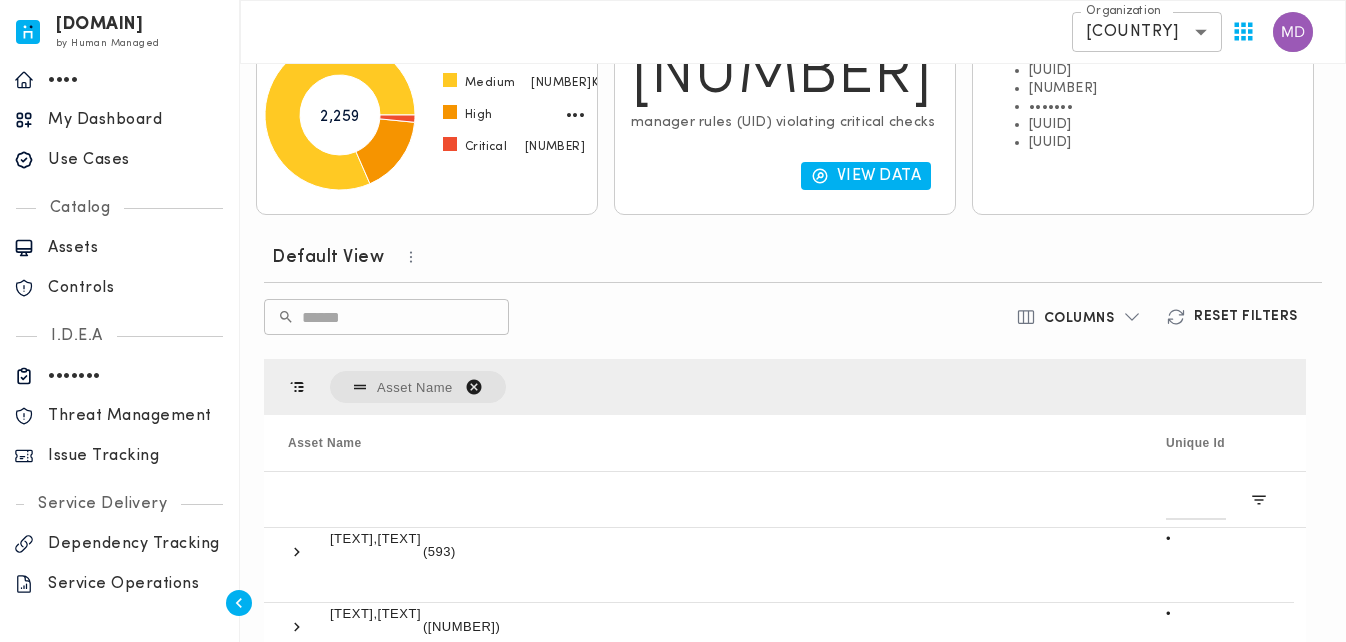 click at bounding box center (474, 387) 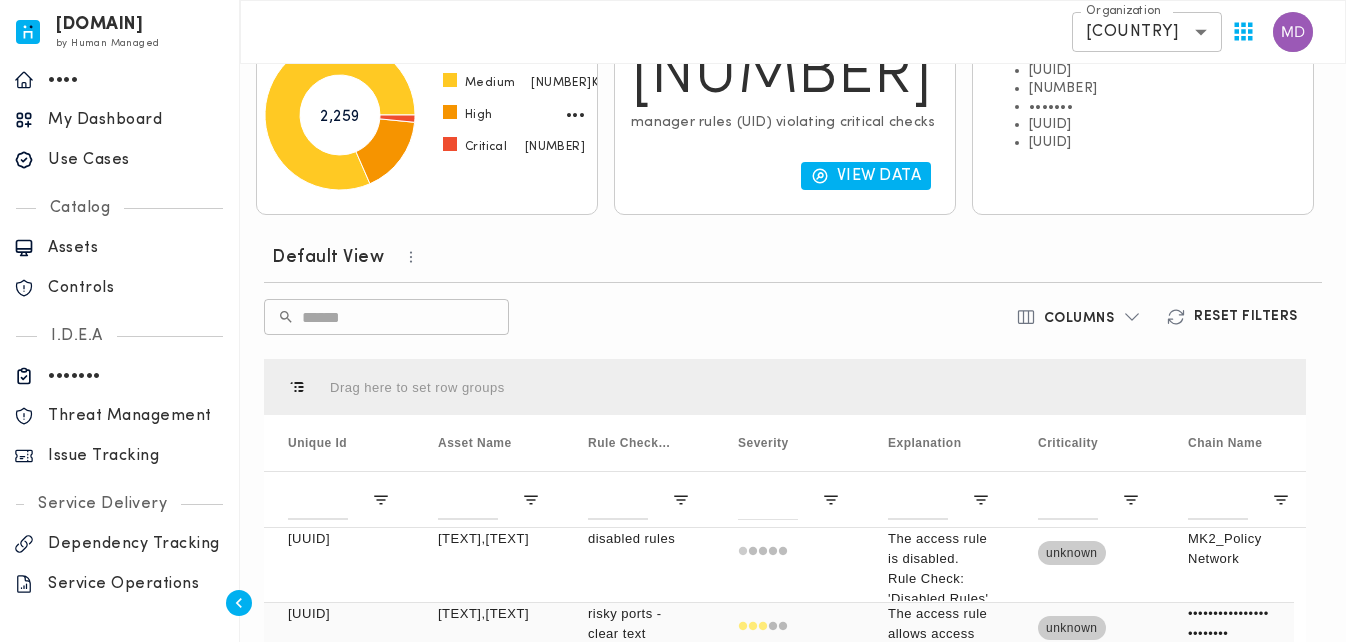 scroll, scrollTop: 153, scrollLeft: 0, axis: vertical 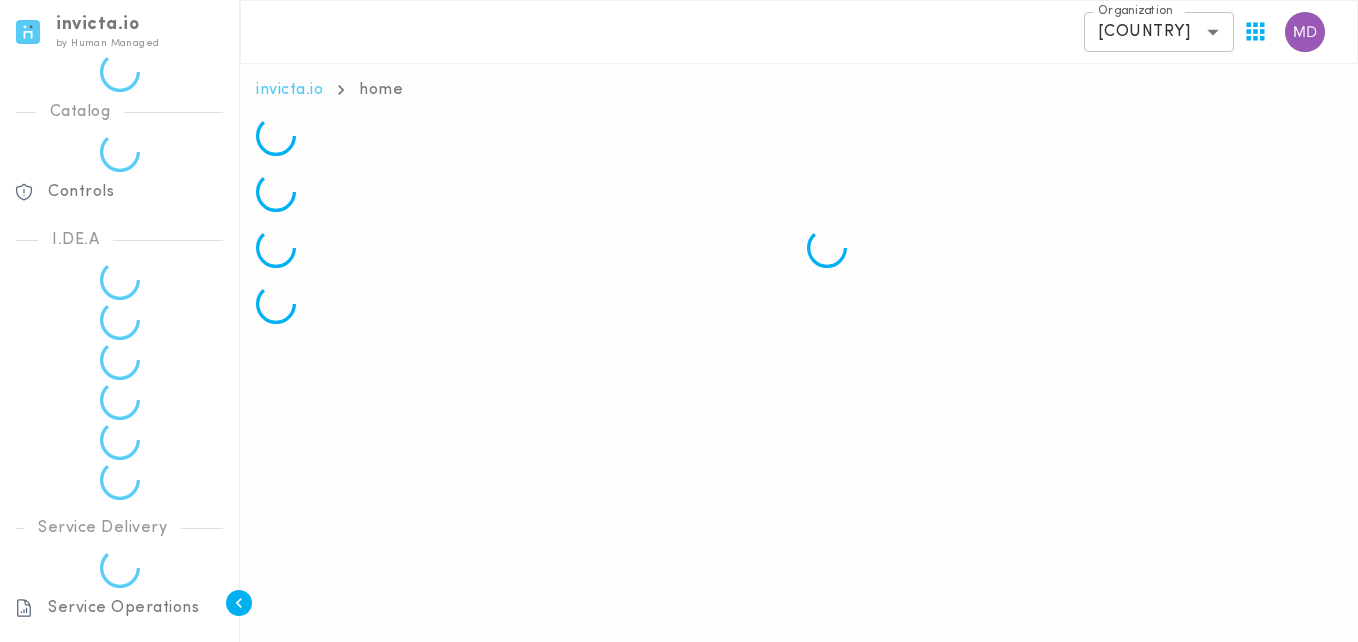 click at bounding box center [523, 248] 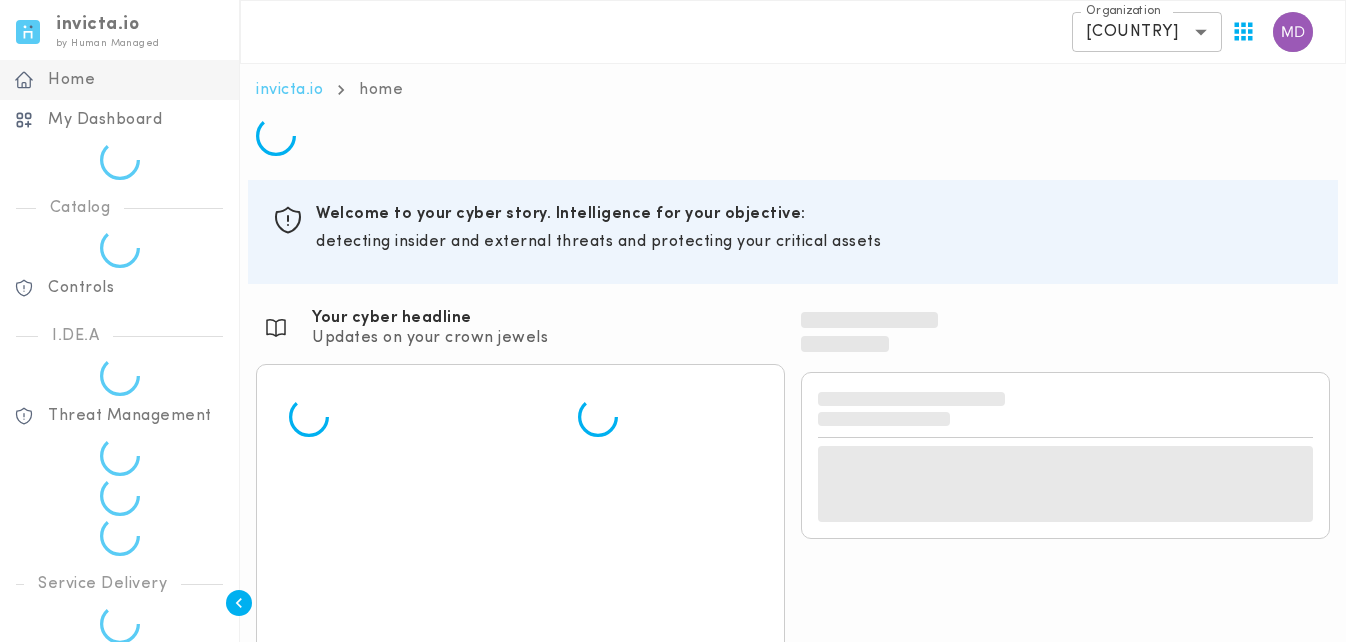 click on "Welcome to your cyber story. Intelligence for your objective: detecting insider and external threats and protecting your critical assets" at bounding box center [815, 232] 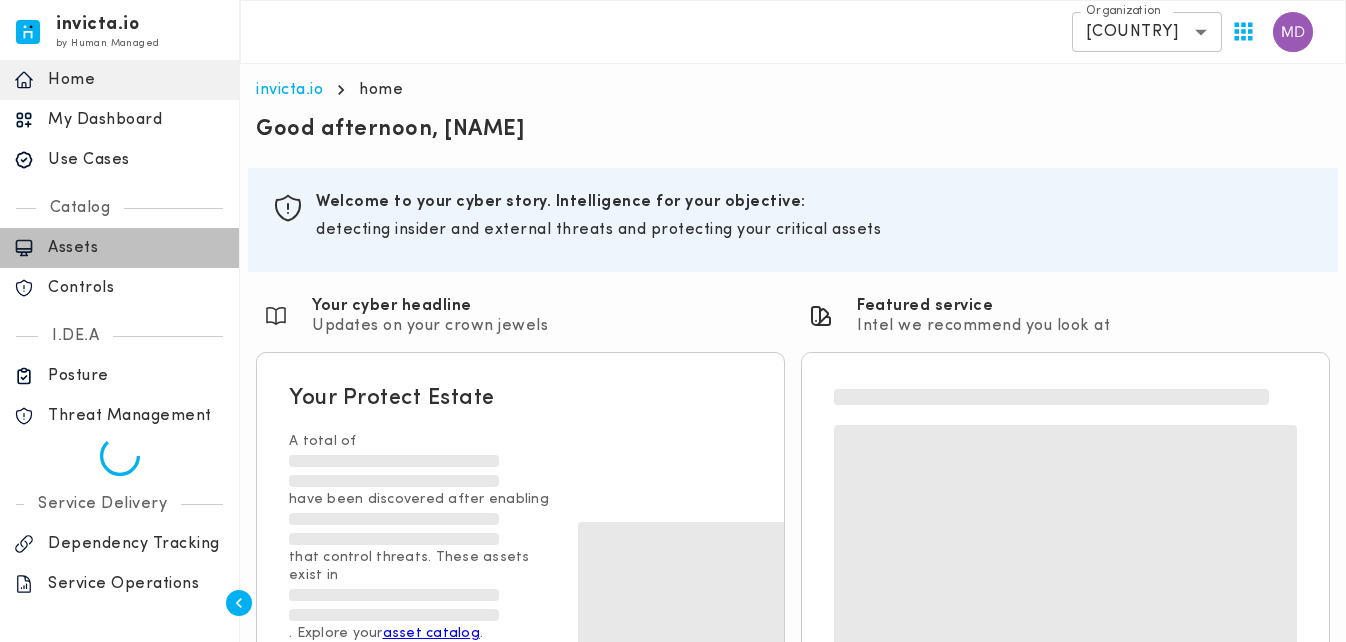 click on "Assets" at bounding box center [119, 248] 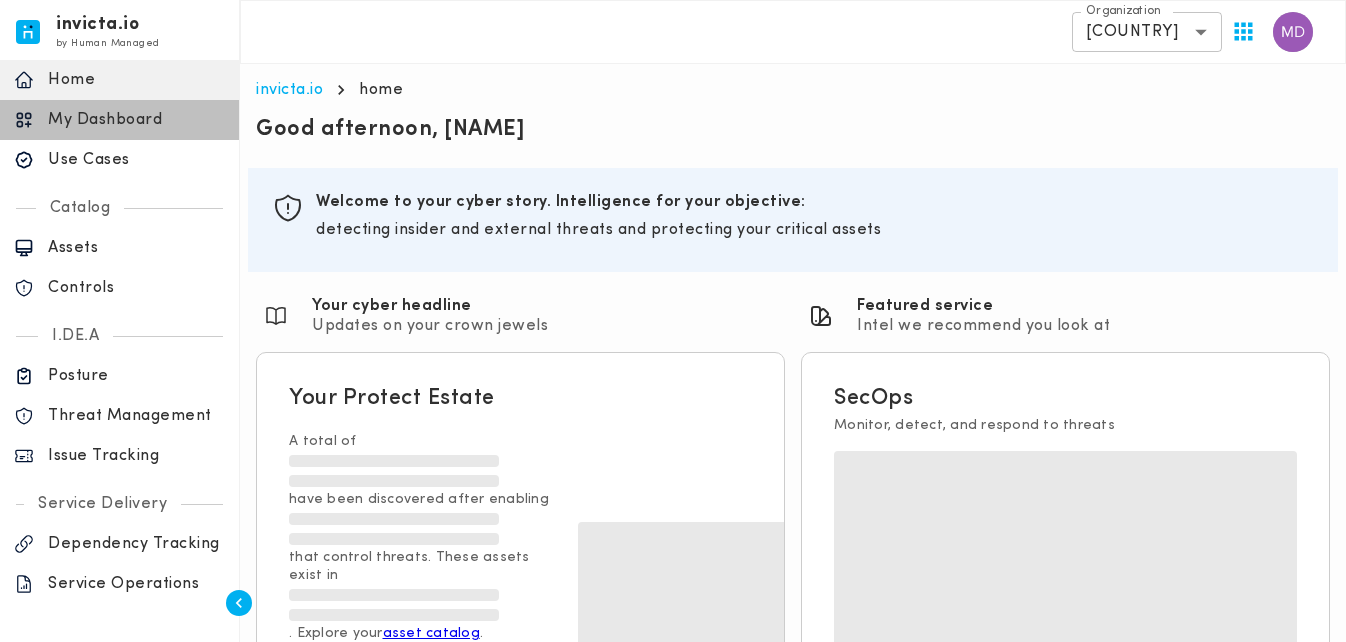 click on "My Dashboard" at bounding box center (136, 120) 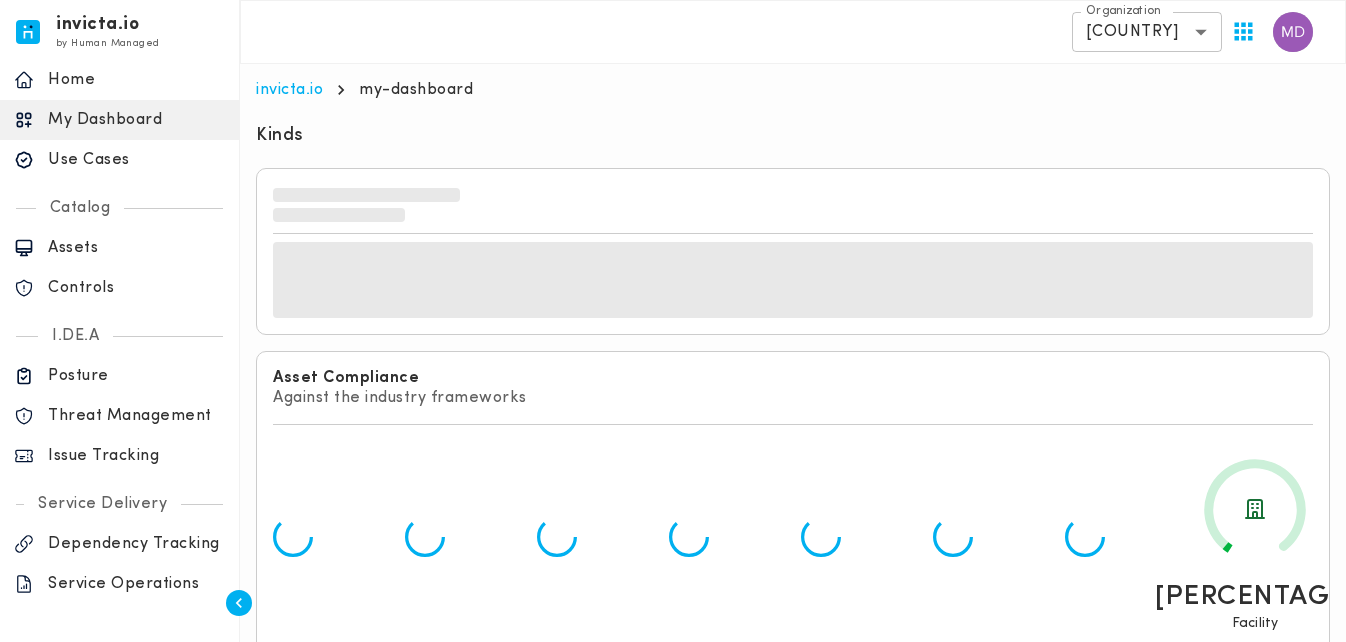 click on "invicta.io by Human Managed [JSON_OBJECT] [JSON_OBJECT] home Home [JSON_OBJECT] My Dashboard [JSON_OBJECT] Use Cases [JSON_OBJECT] [JSON_OBJECT] Catalog [JSON_OBJECT] Assets [JSON_OBJECT] Controls [JSON_OBJECT] I.DE.A Posture Threat Management Issue Tracking Service Delivery Dependency Tracking Brazil" at bounding box center [673, 528] 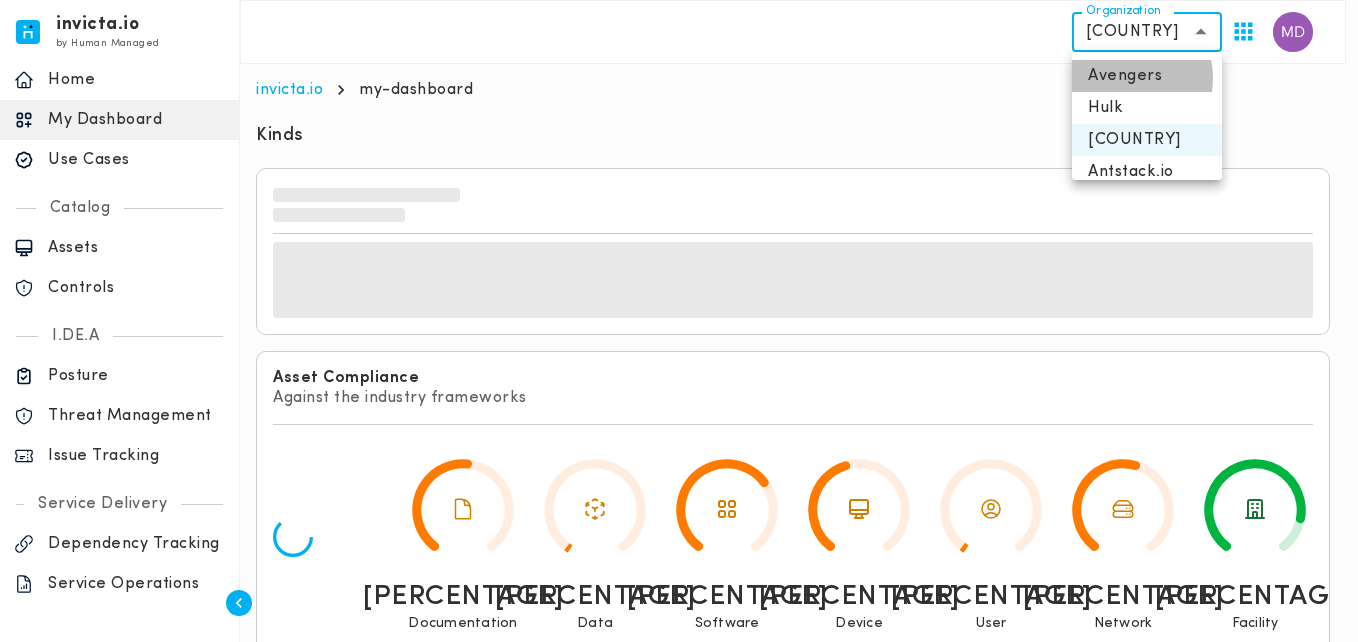 click on "Avengers" at bounding box center [1147, 76] 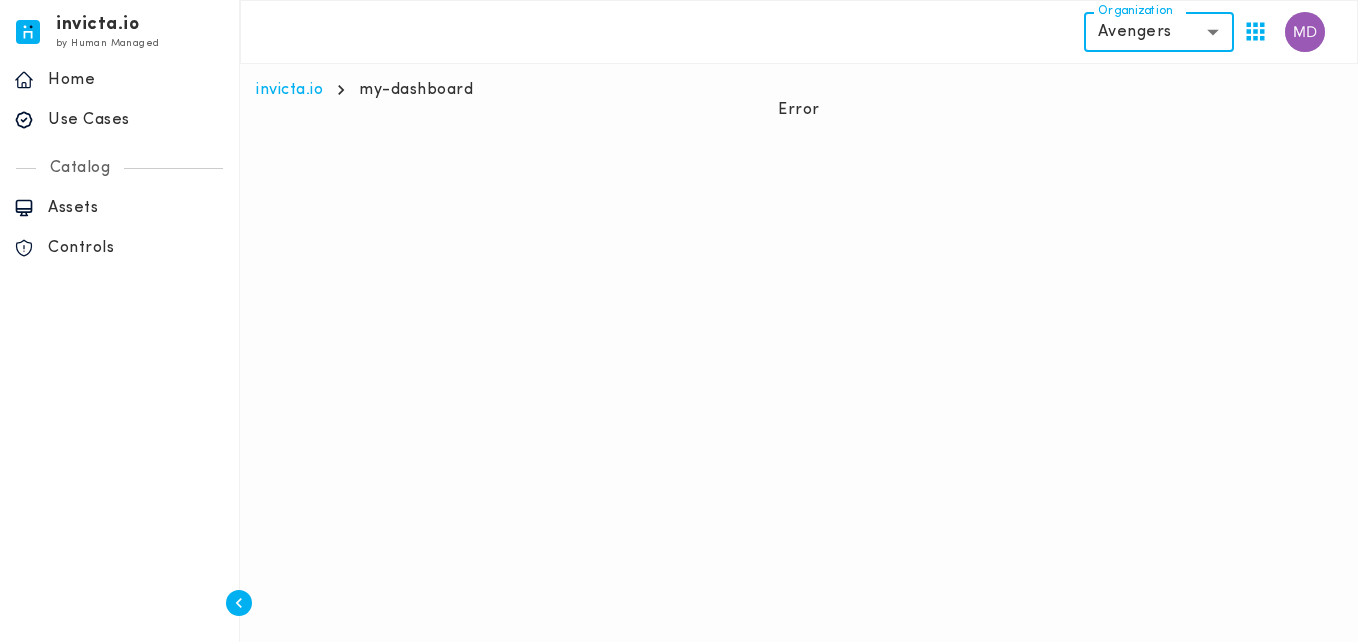 click on "Assets" at bounding box center (136, 208) 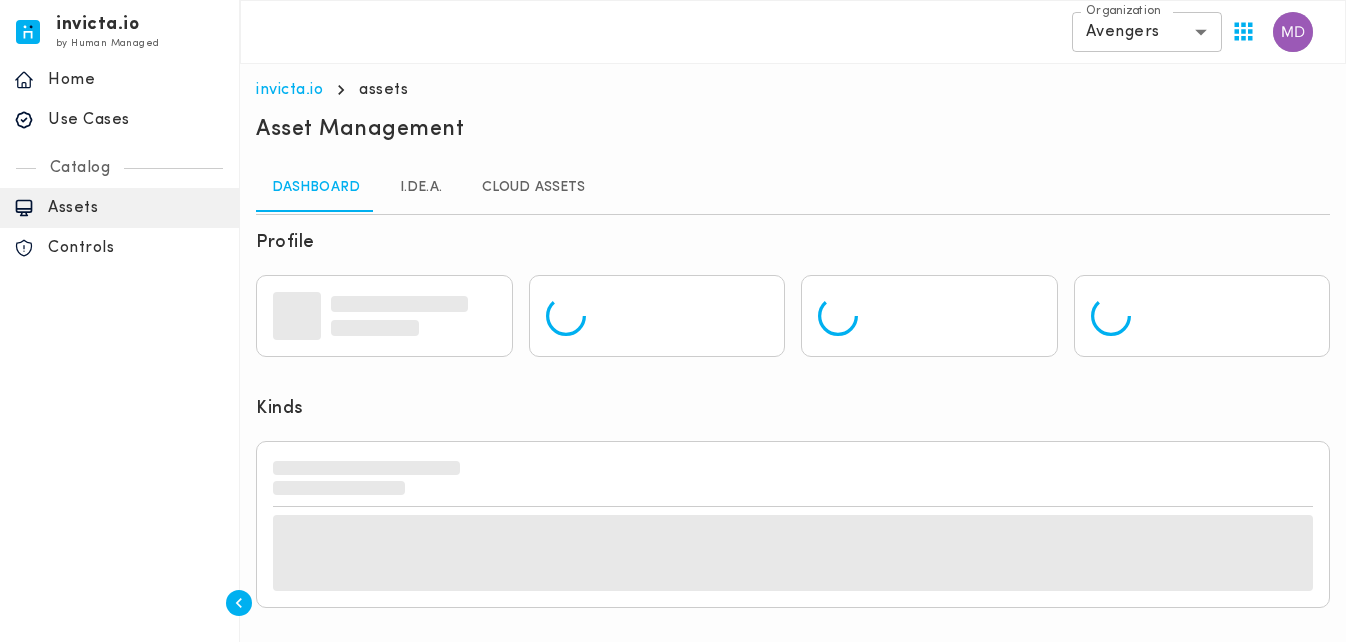 click on "I.DE.A." at bounding box center (421, 188) 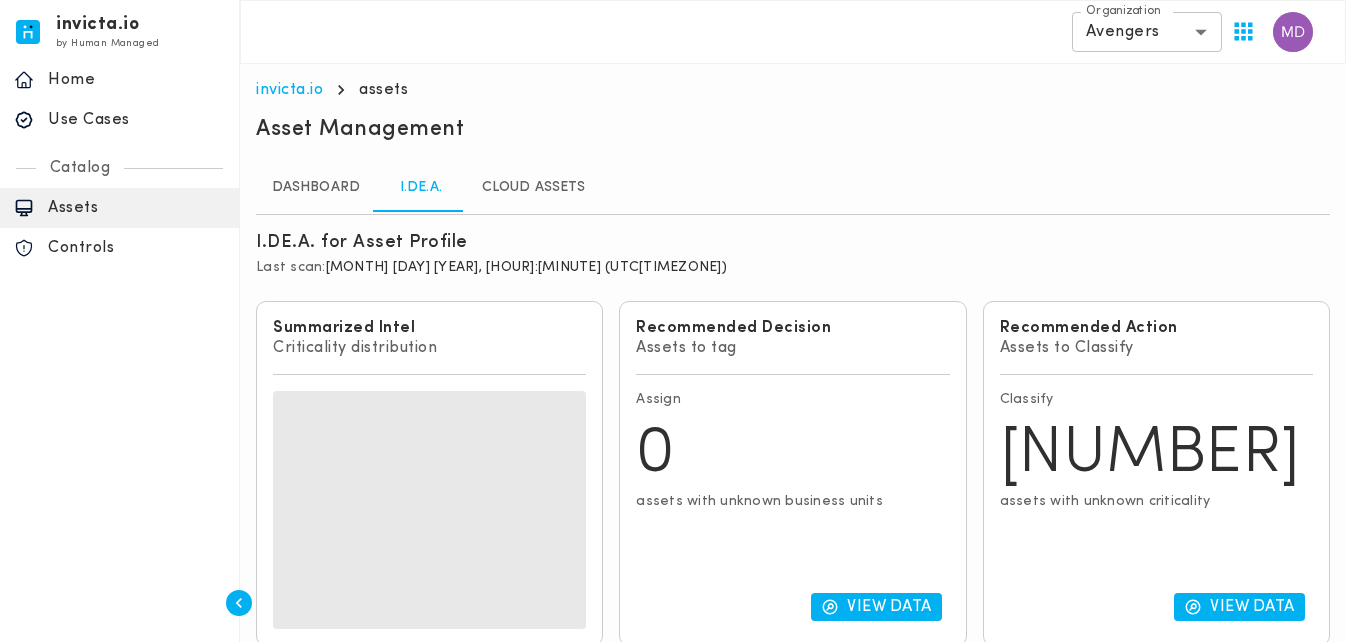 click on "Section ID: [UUID] for Asset Profile Last scan: [MONTH] [DAY] [YEAR], [HOUR]:[MINUTE] (UTC[TIMEZONE]) Summarized Intel Criticality distribution Recommended Decision Assets to tag Assign 0 assets with unknown business units View Data Recommended Action Assets to Classify Classify [NUMBER] assets with unknown criticality View Data 1 2 3 Loading this view This may be loading slowly due to a large number of records or fields." at bounding box center (793, 538) 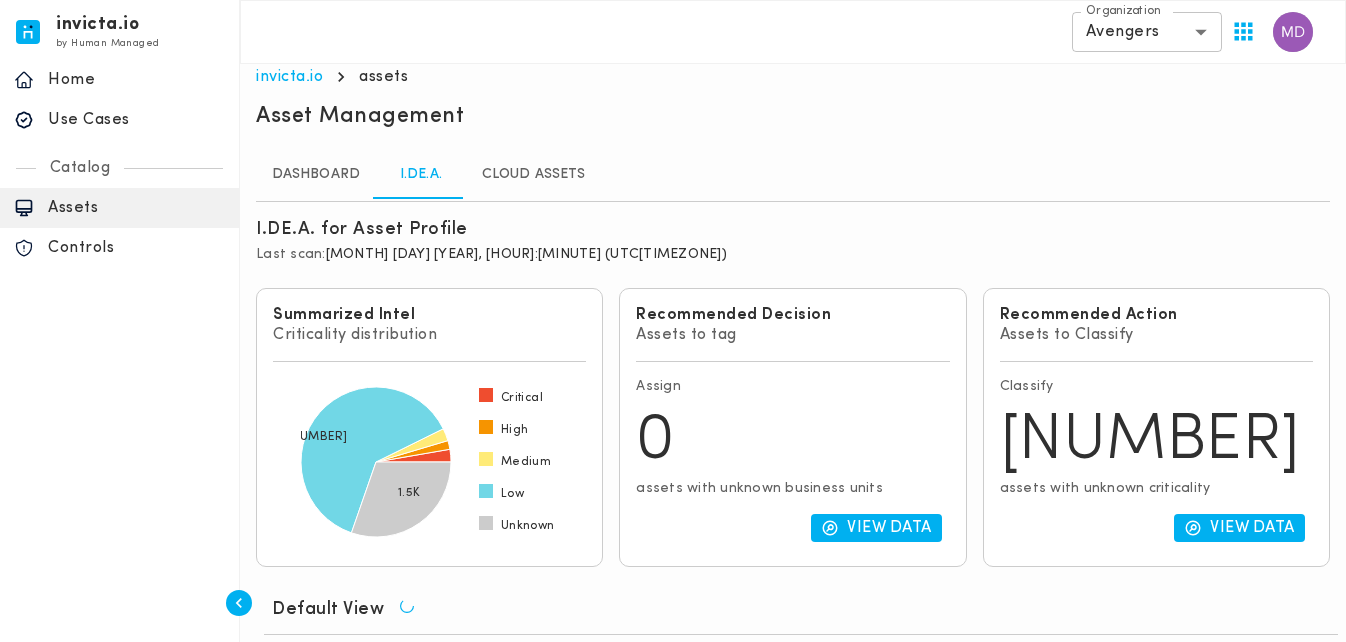 scroll, scrollTop: 0, scrollLeft: 0, axis: both 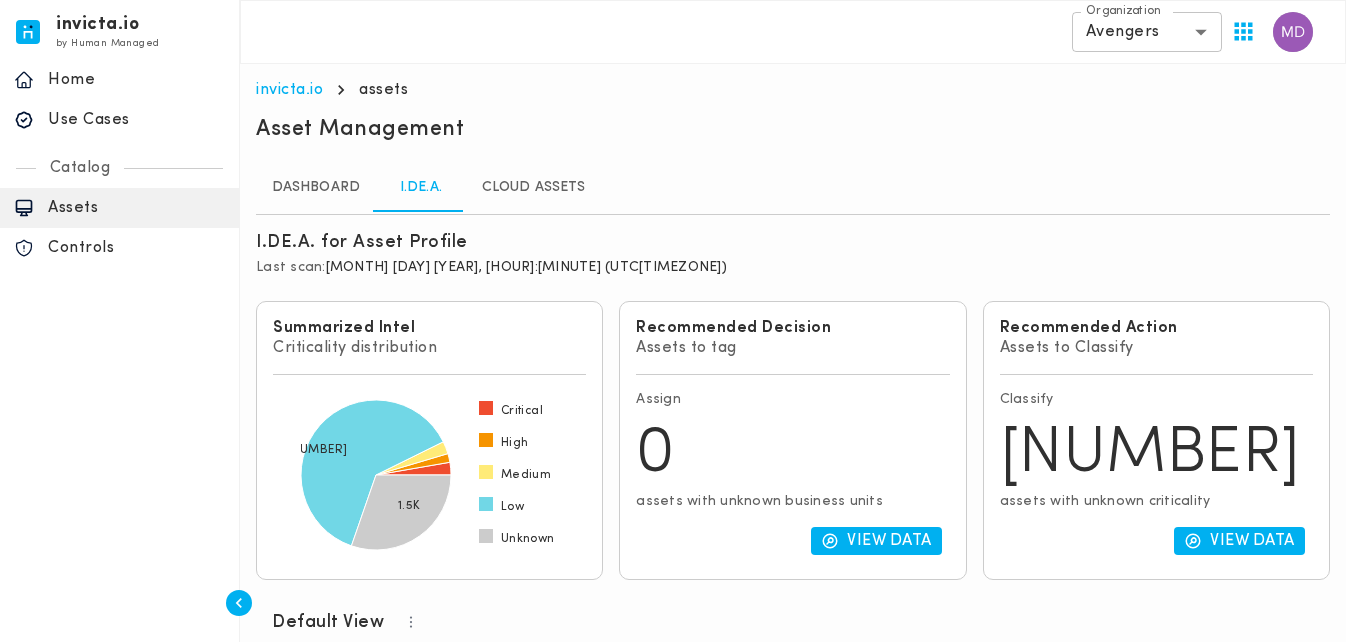 click on "invicta.io by Human Managed [JSON_OBJECT] [JSON_OBJECT] home Home [JSON_OBJECT] [JSON_OBJECT] Use Cases [JSON_OBJECT] [JSON_OBJECT] Catalog [JSON_OBJECT] Assets [JSON_OBJECT] Controls [JSON_OBJECT] I.DE.A Posture Threat Management Issue Tracking Service Delivery Dependency Tracking Brazil" at bounding box center (120, 321) 